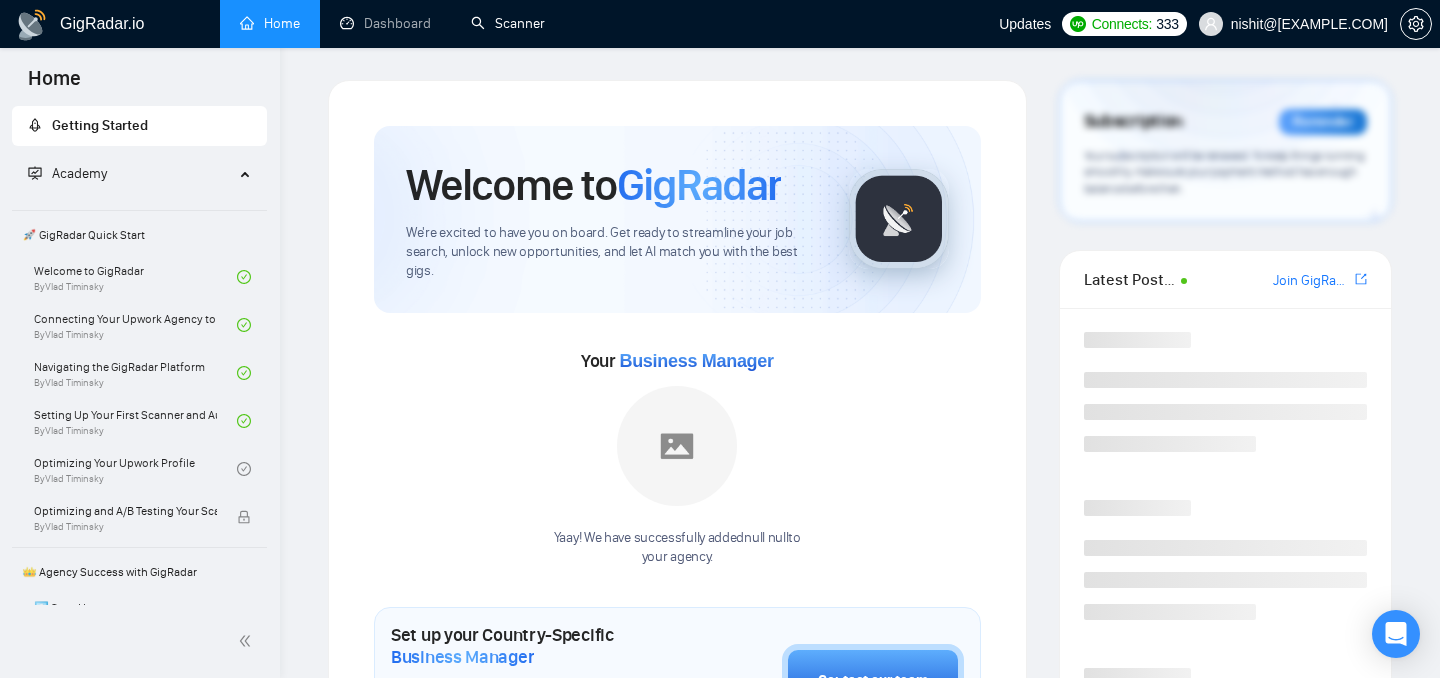 scroll, scrollTop: 0, scrollLeft: 0, axis: both 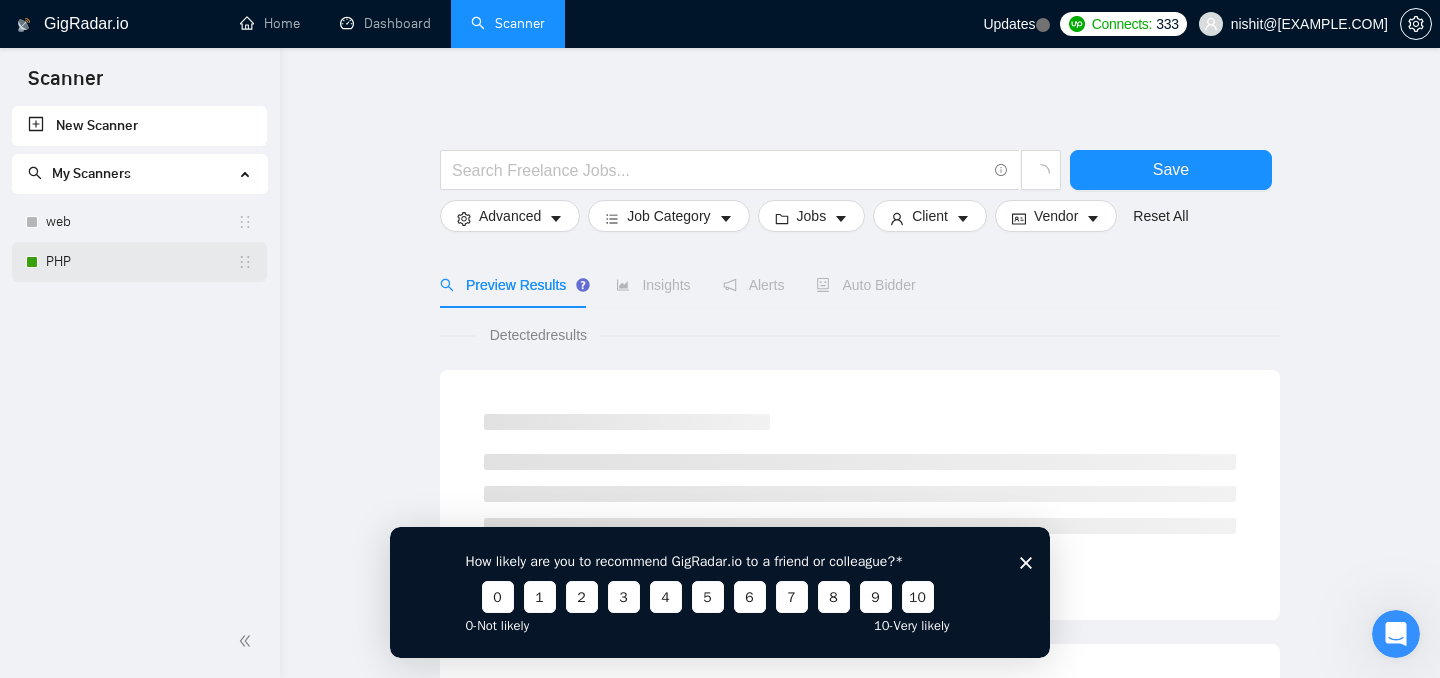 click on "PHP" at bounding box center [141, 262] 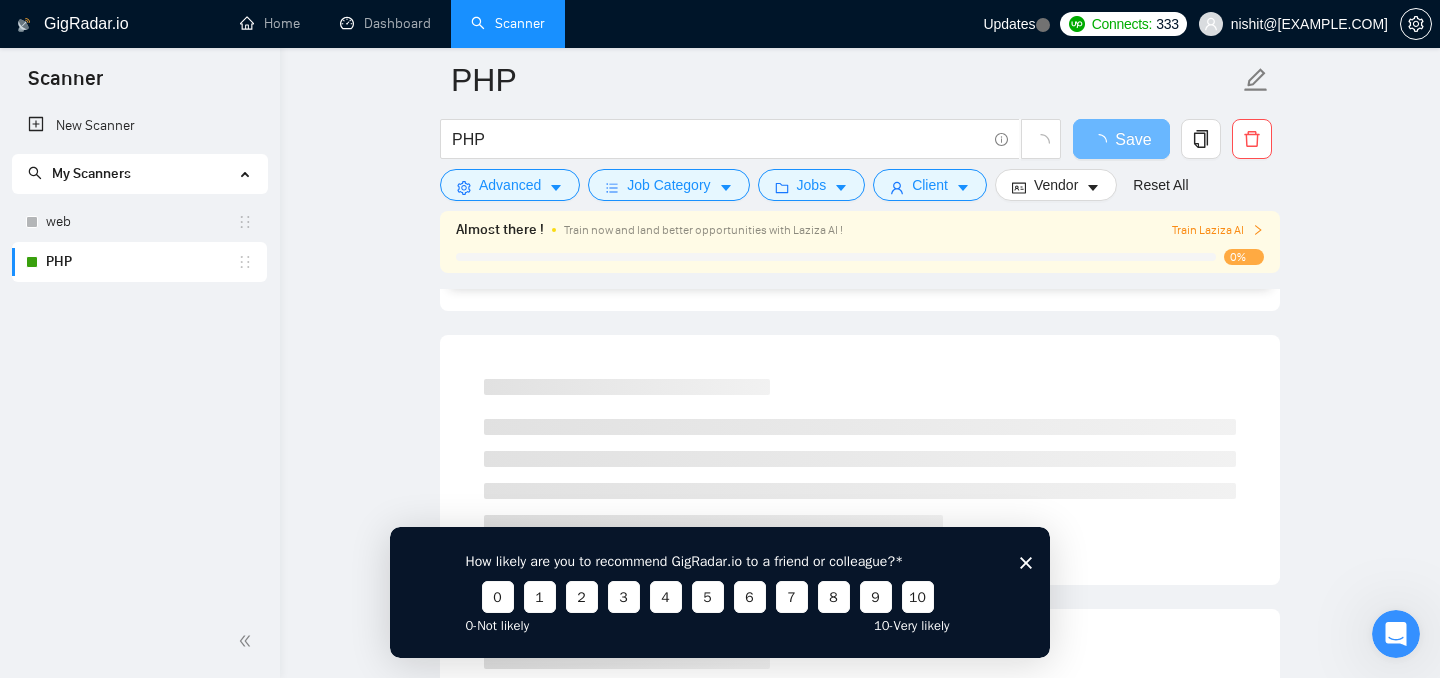scroll, scrollTop: 1302, scrollLeft: 0, axis: vertical 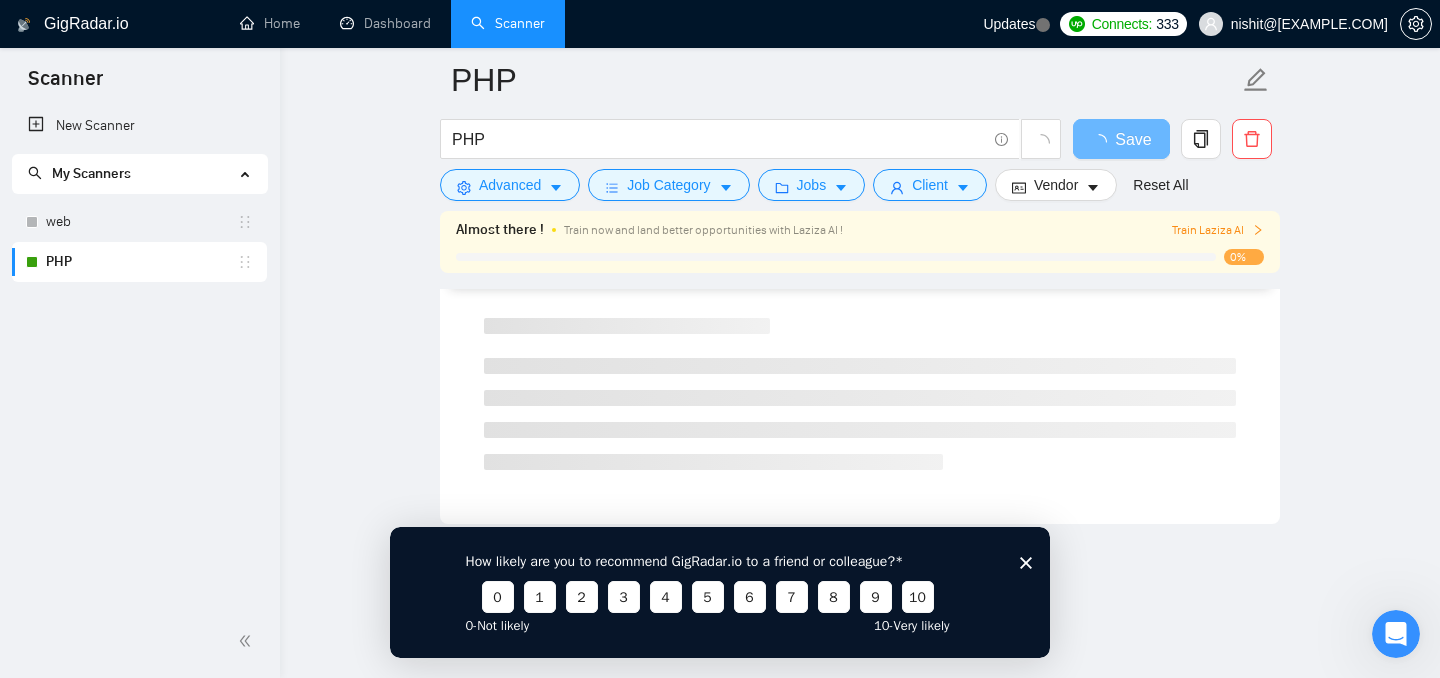 click 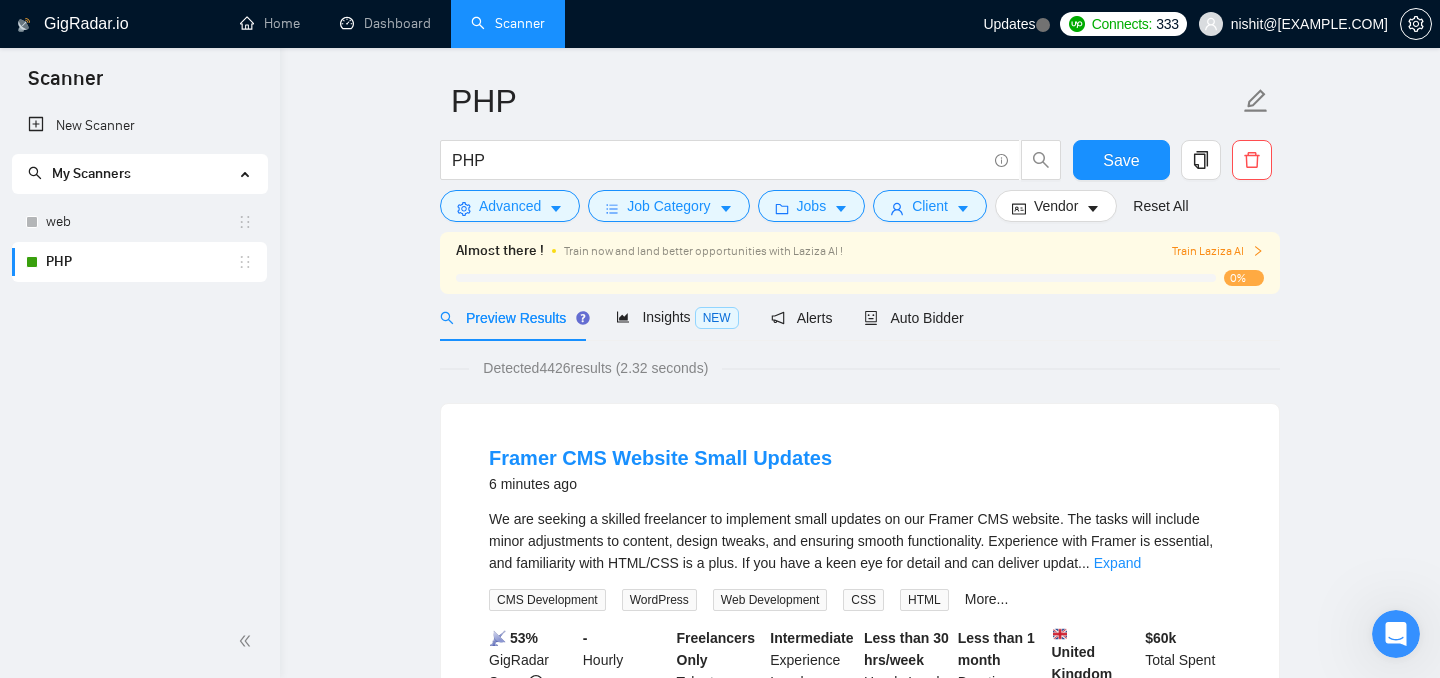 scroll, scrollTop: 0, scrollLeft: 0, axis: both 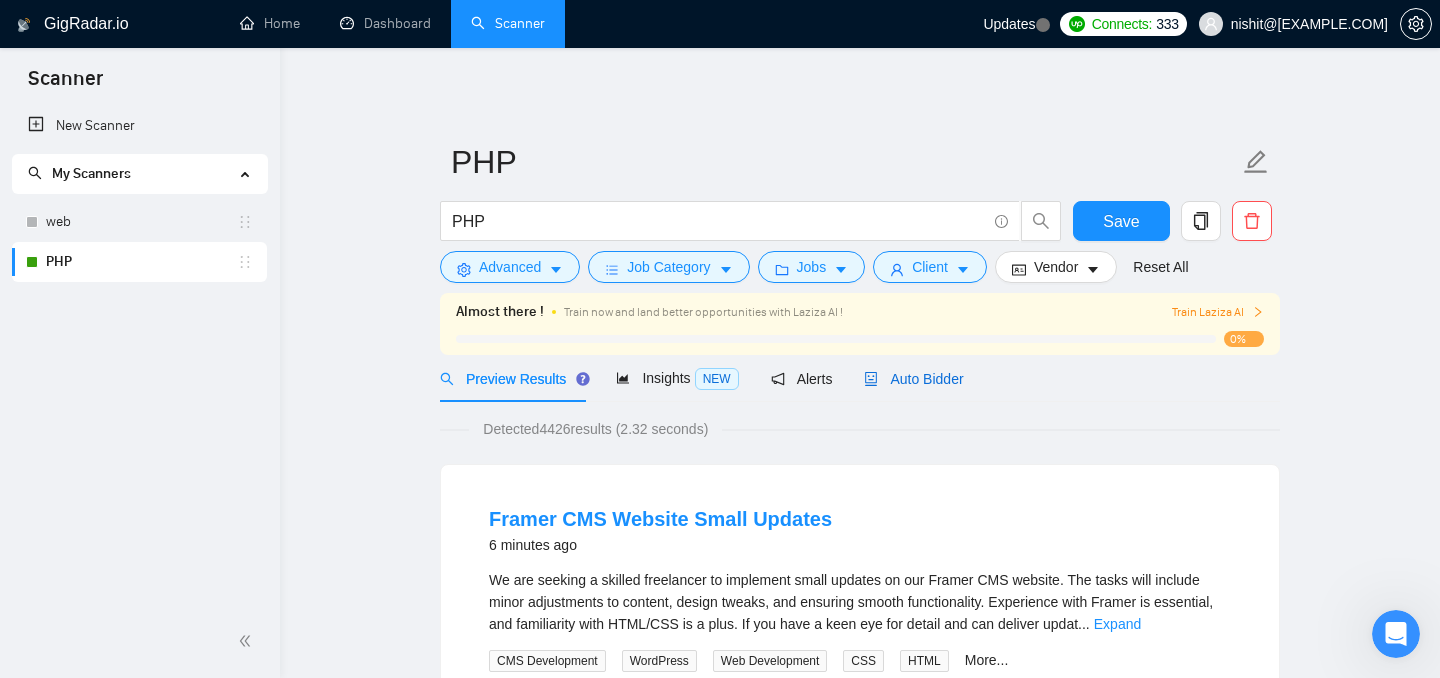 click on "Auto Bidder" at bounding box center [913, 379] 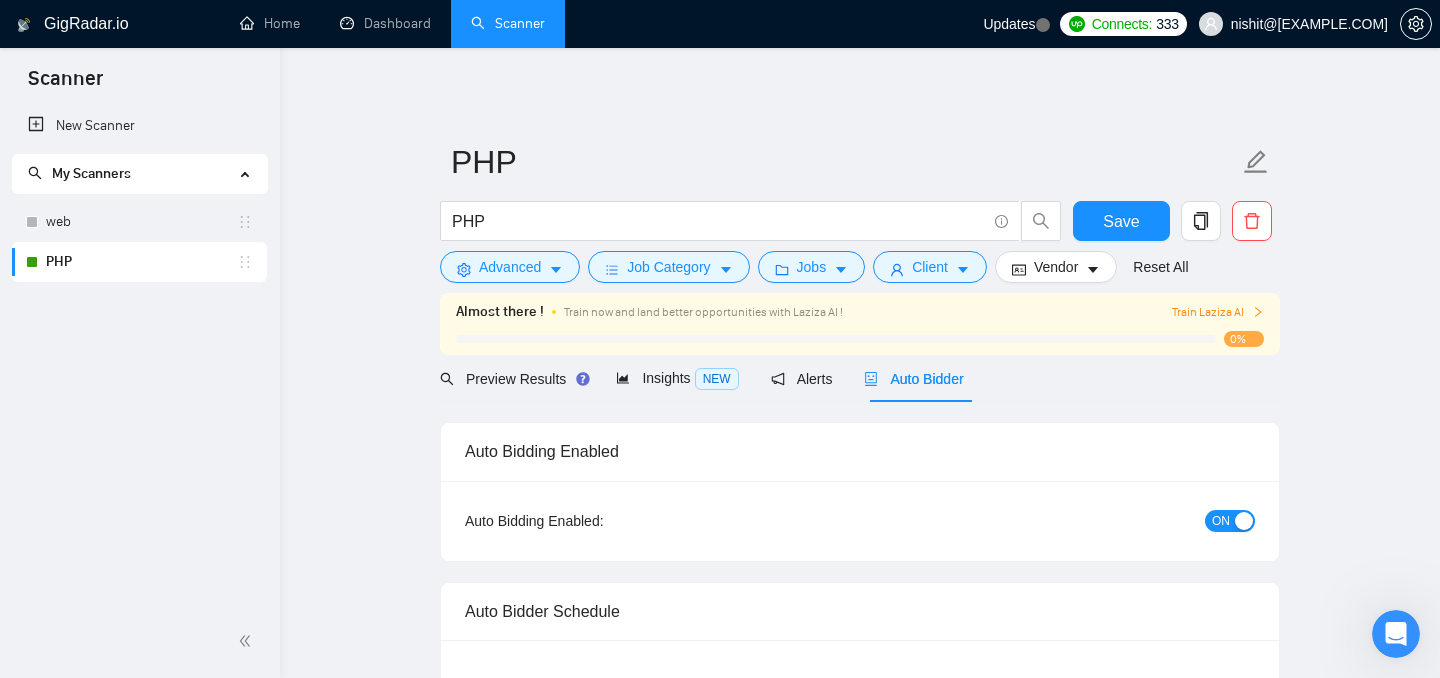 checkbox on "true" 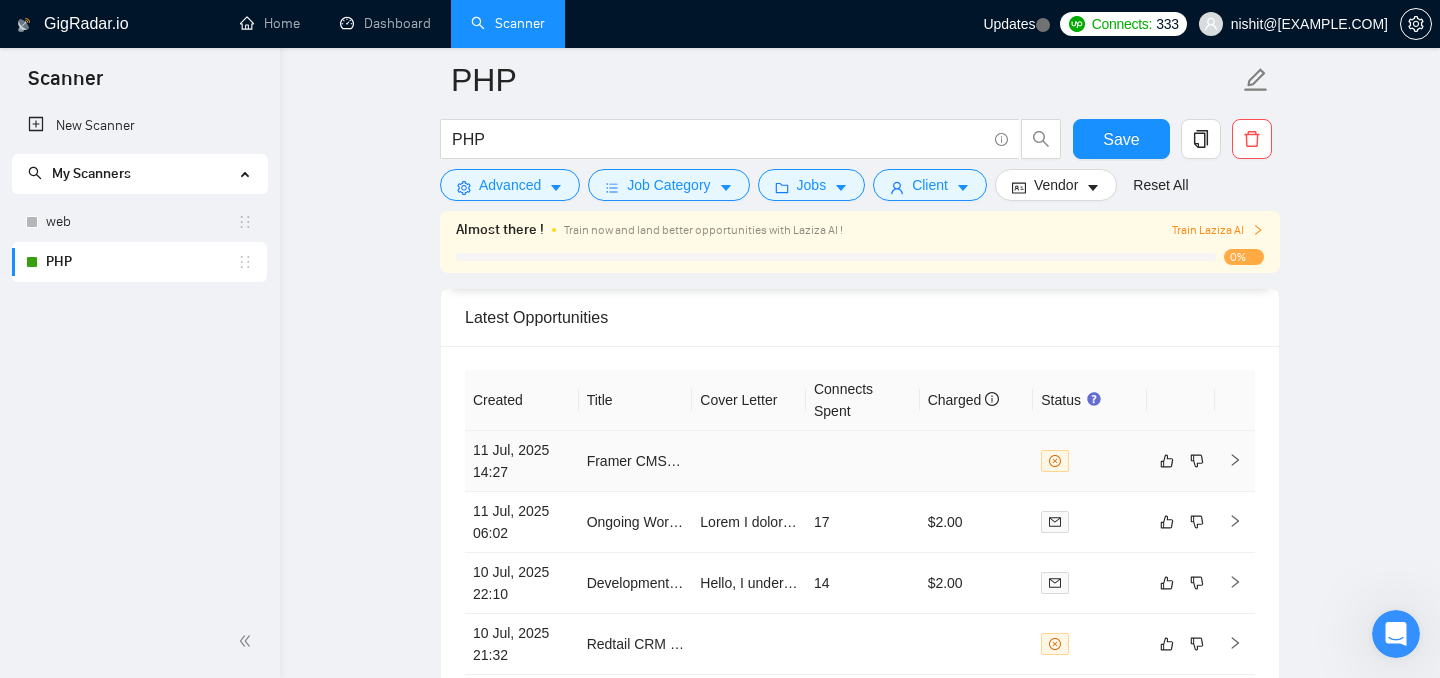 scroll, scrollTop: 4690, scrollLeft: 0, axis: vertical 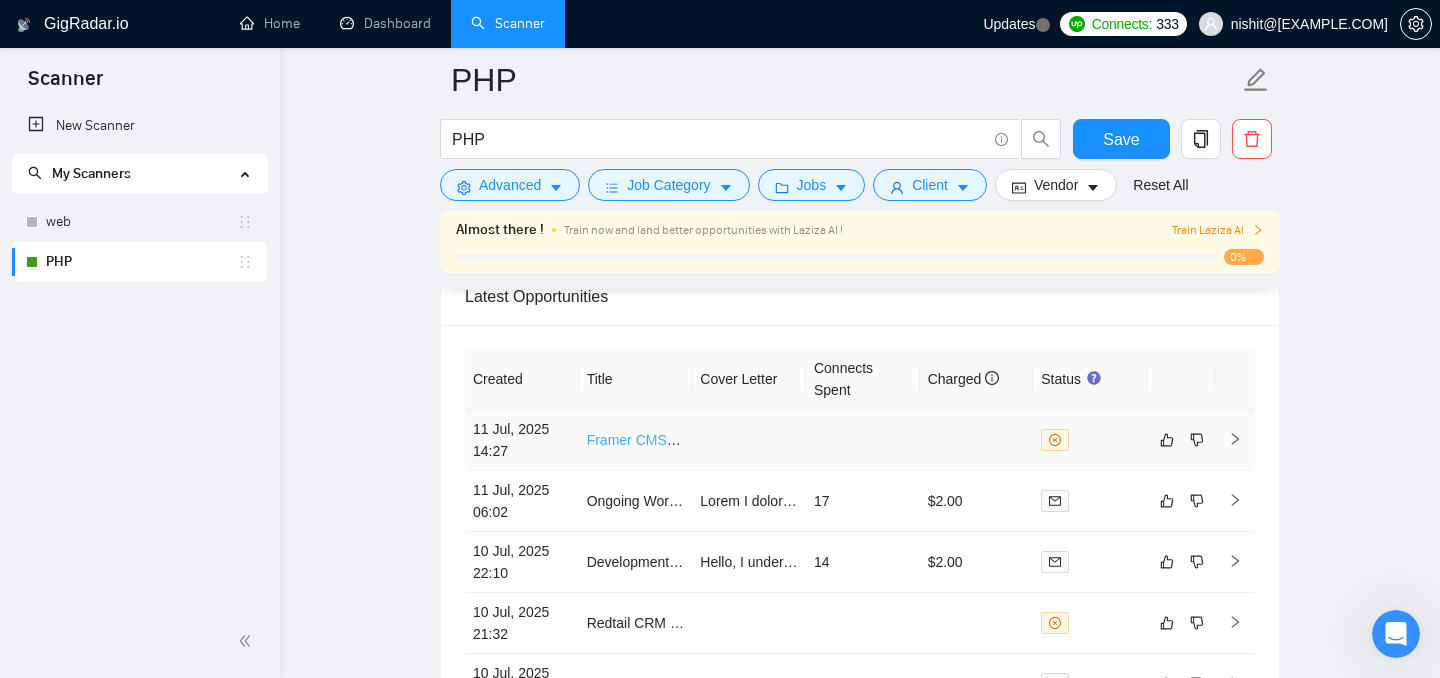click on "Framer CMS Website Small Updates" at bounding box center (701, 440) 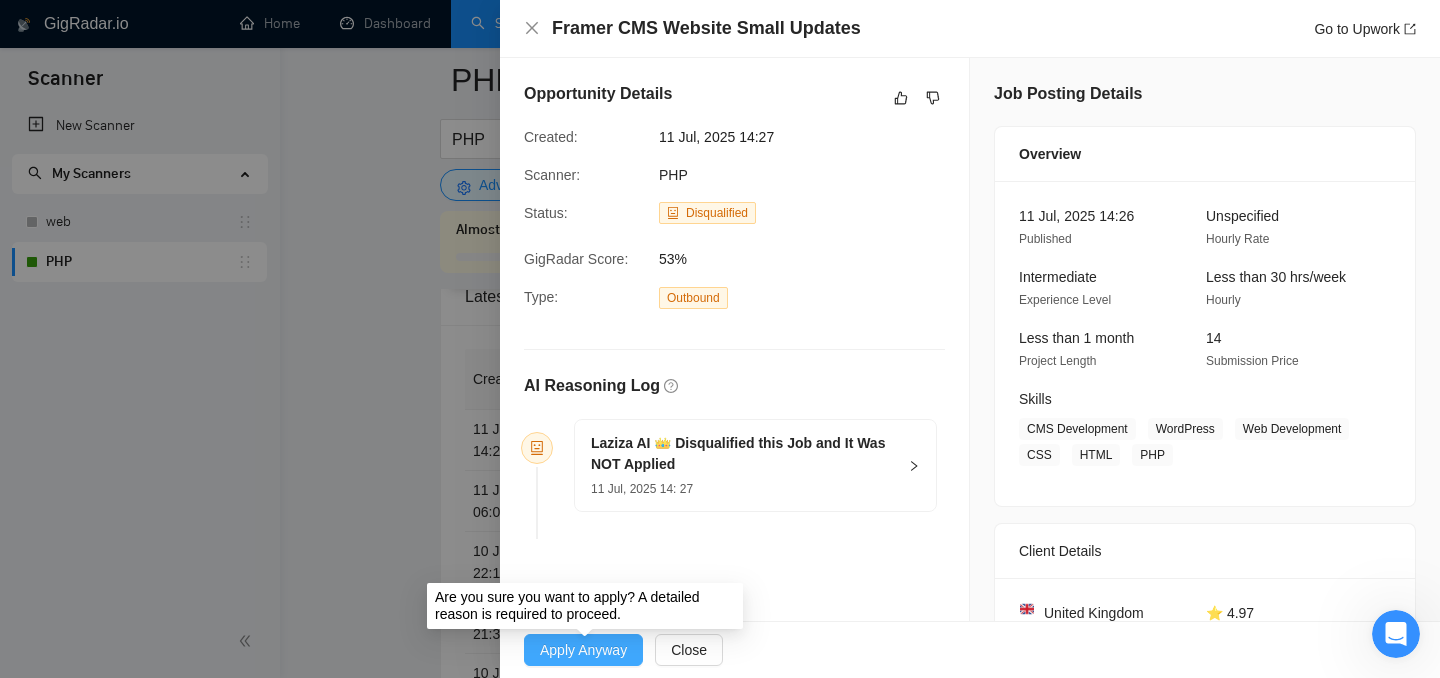click on "Apply Anyway" at bounding box center (583, 650) 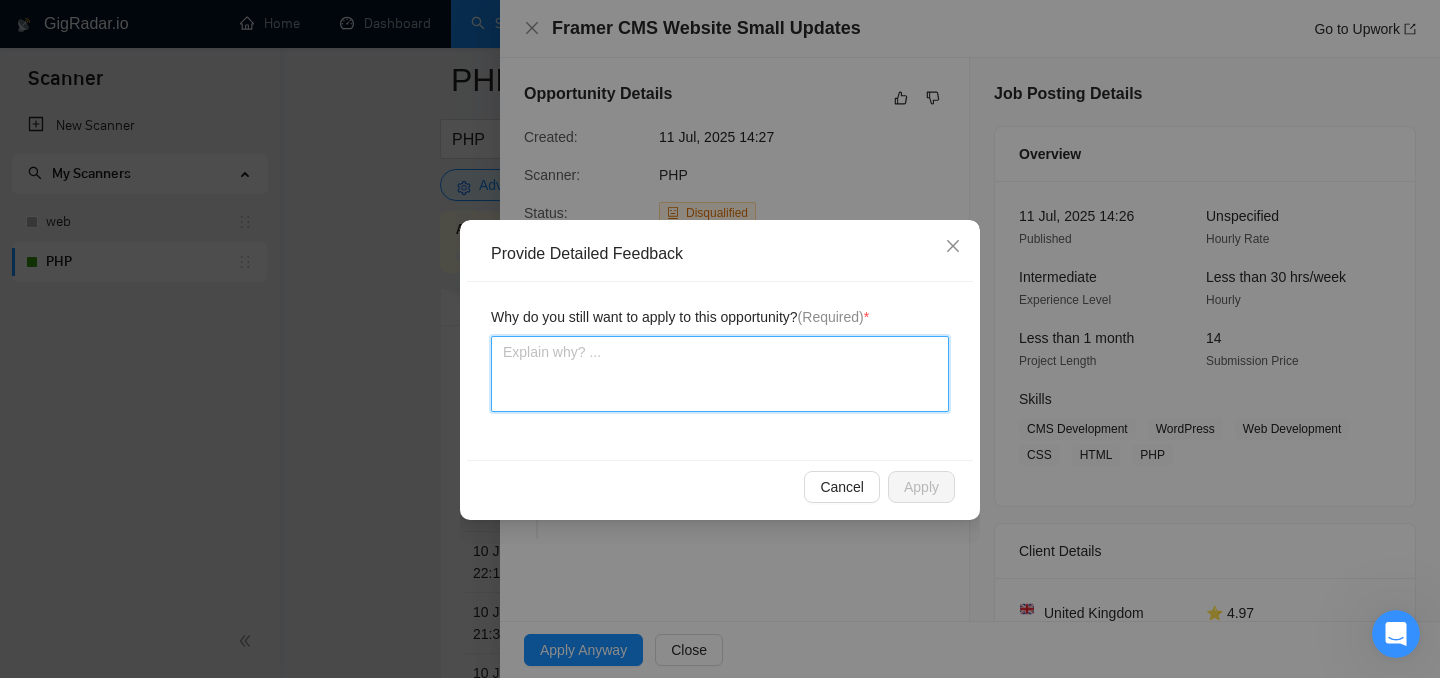 click at bounding box center [720, 374] 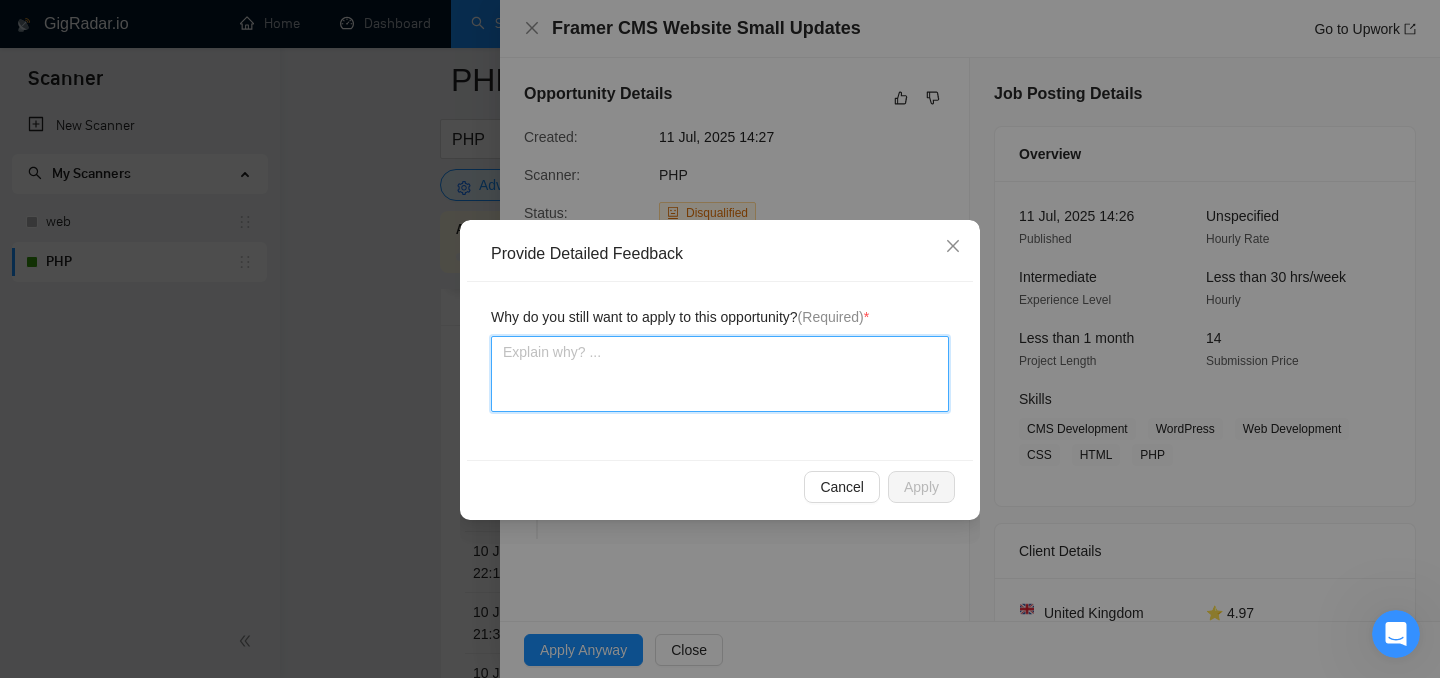 type 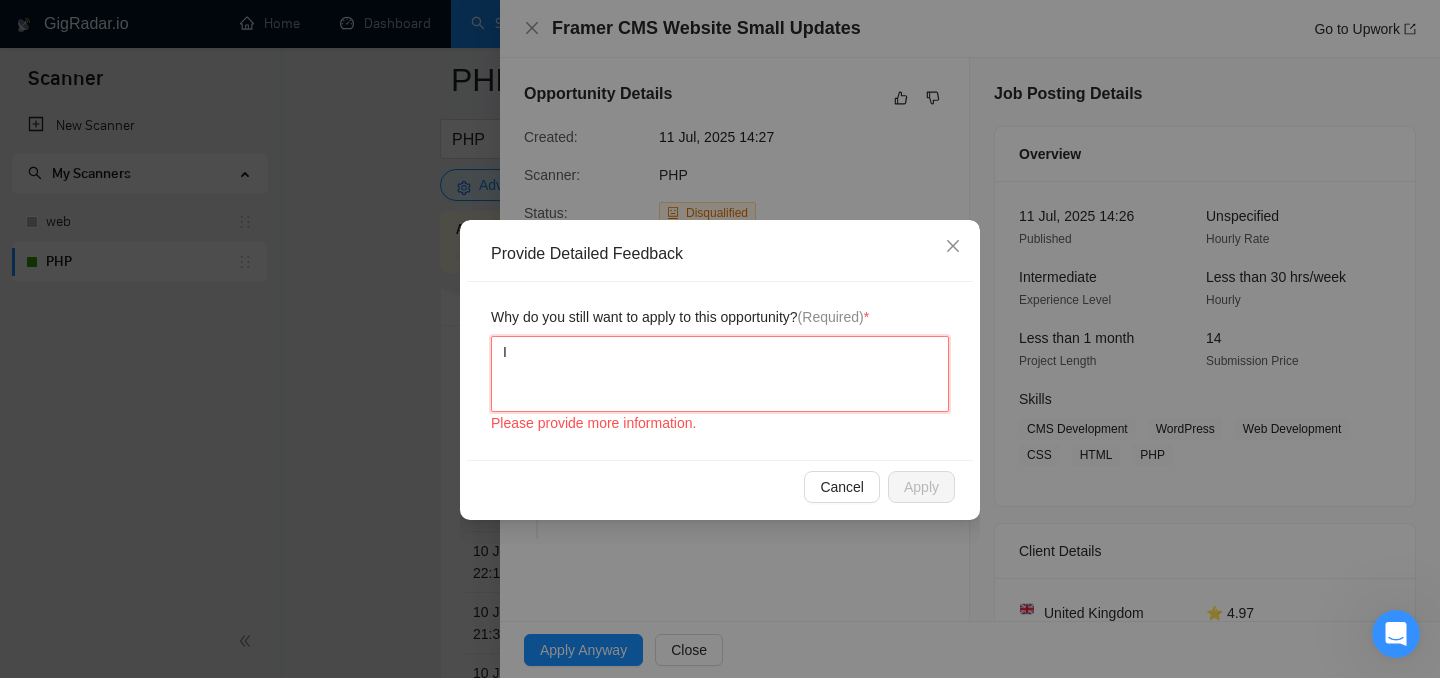 type 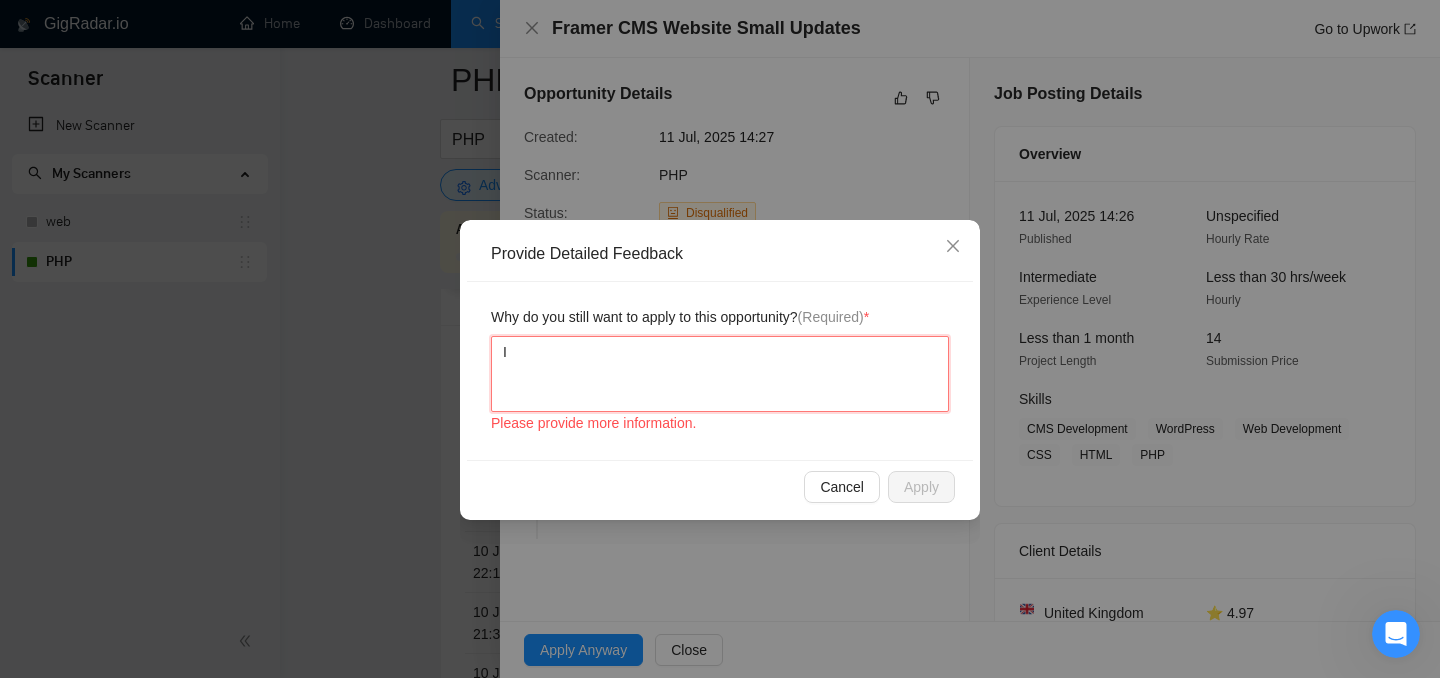 type 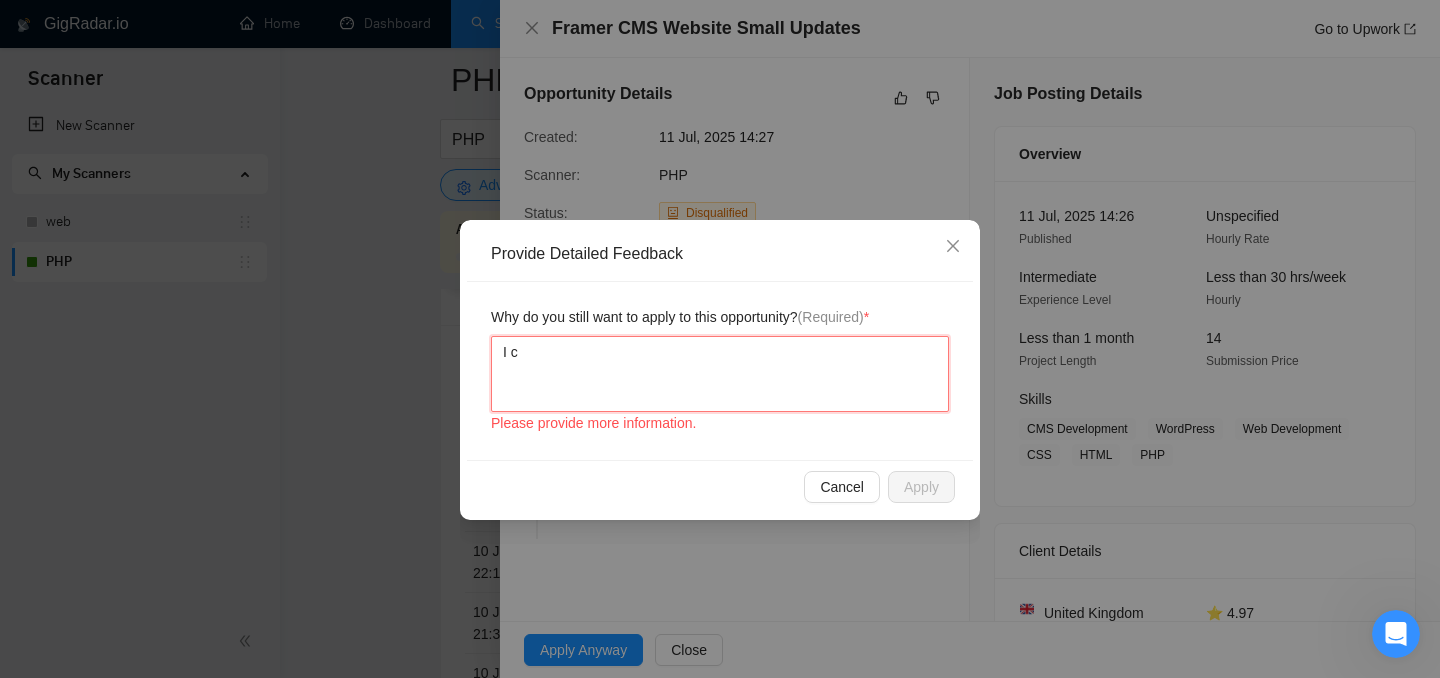 type 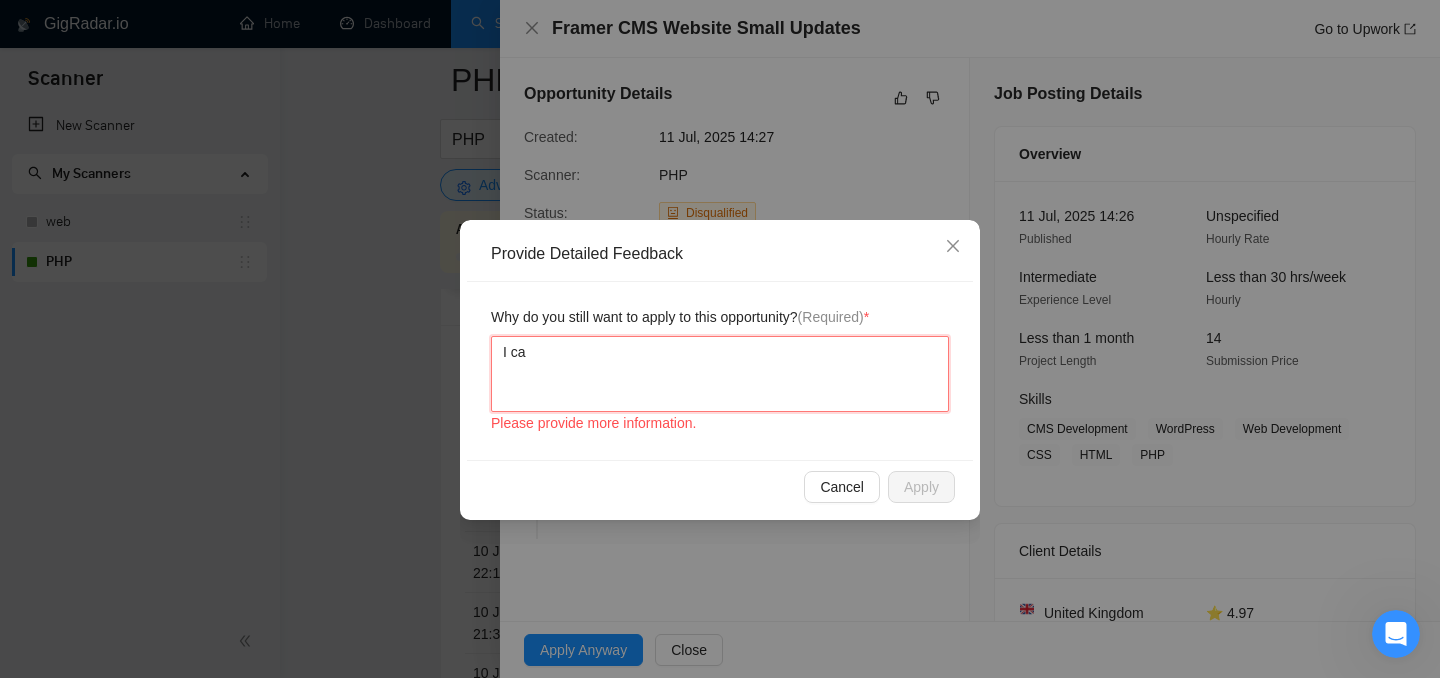 type 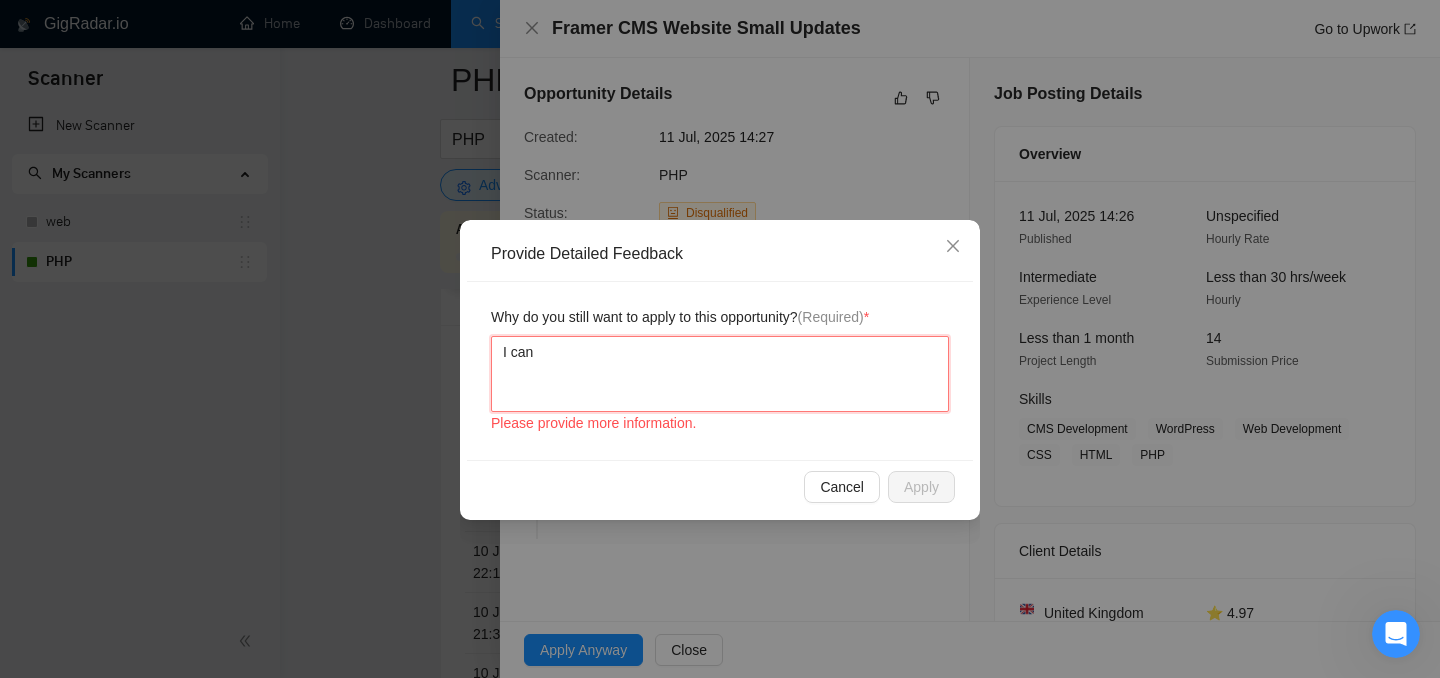 type 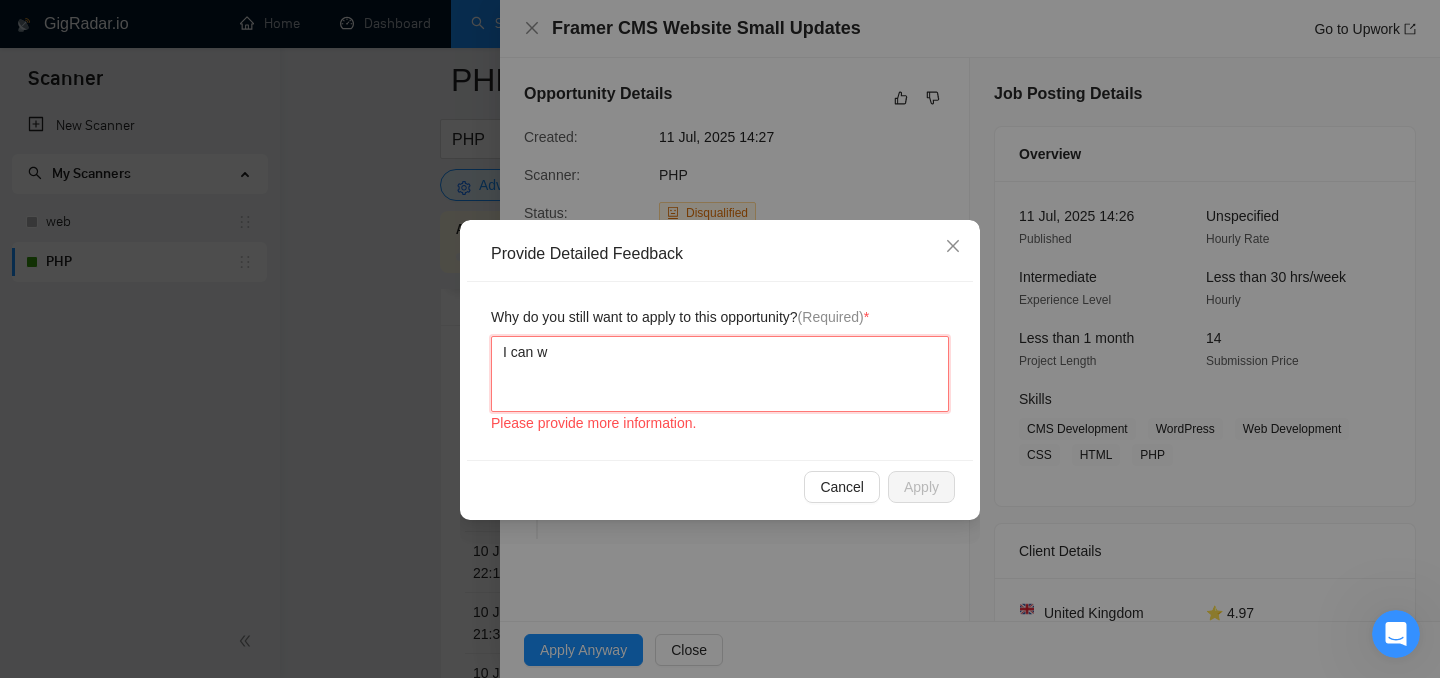 type 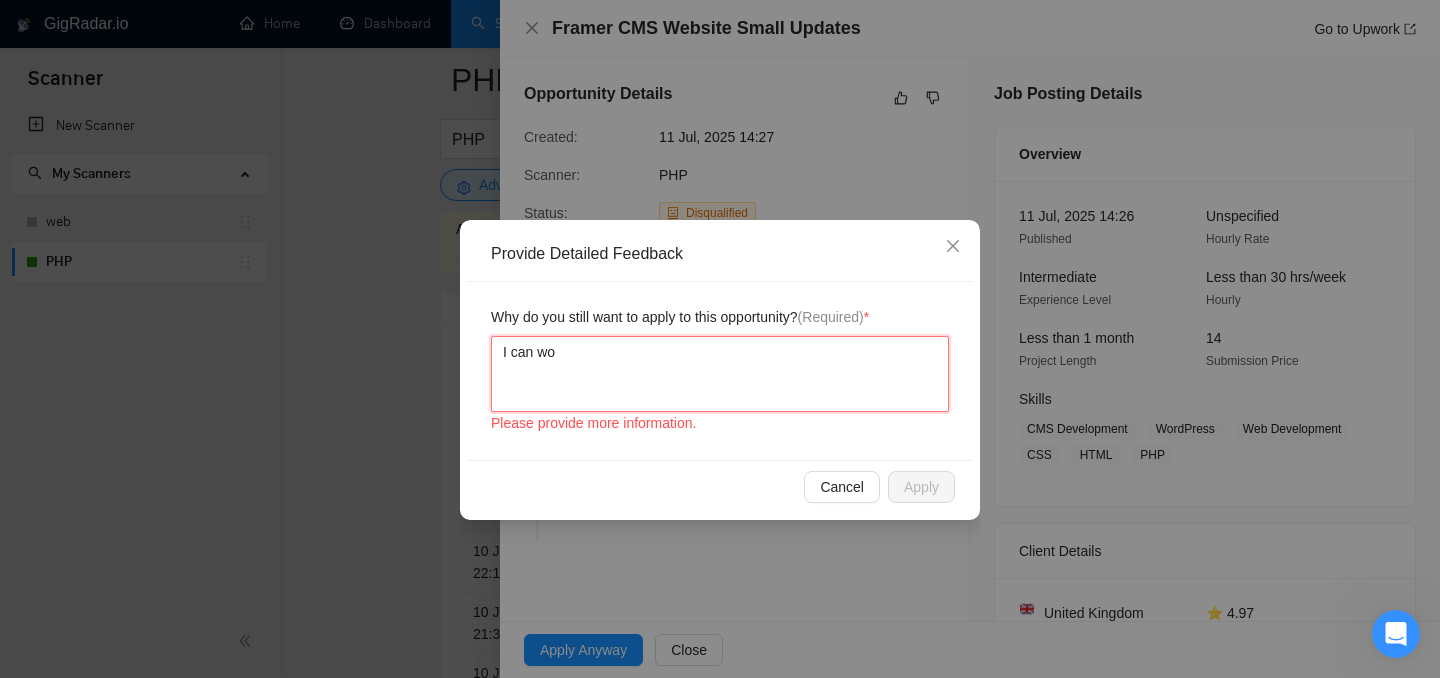 type 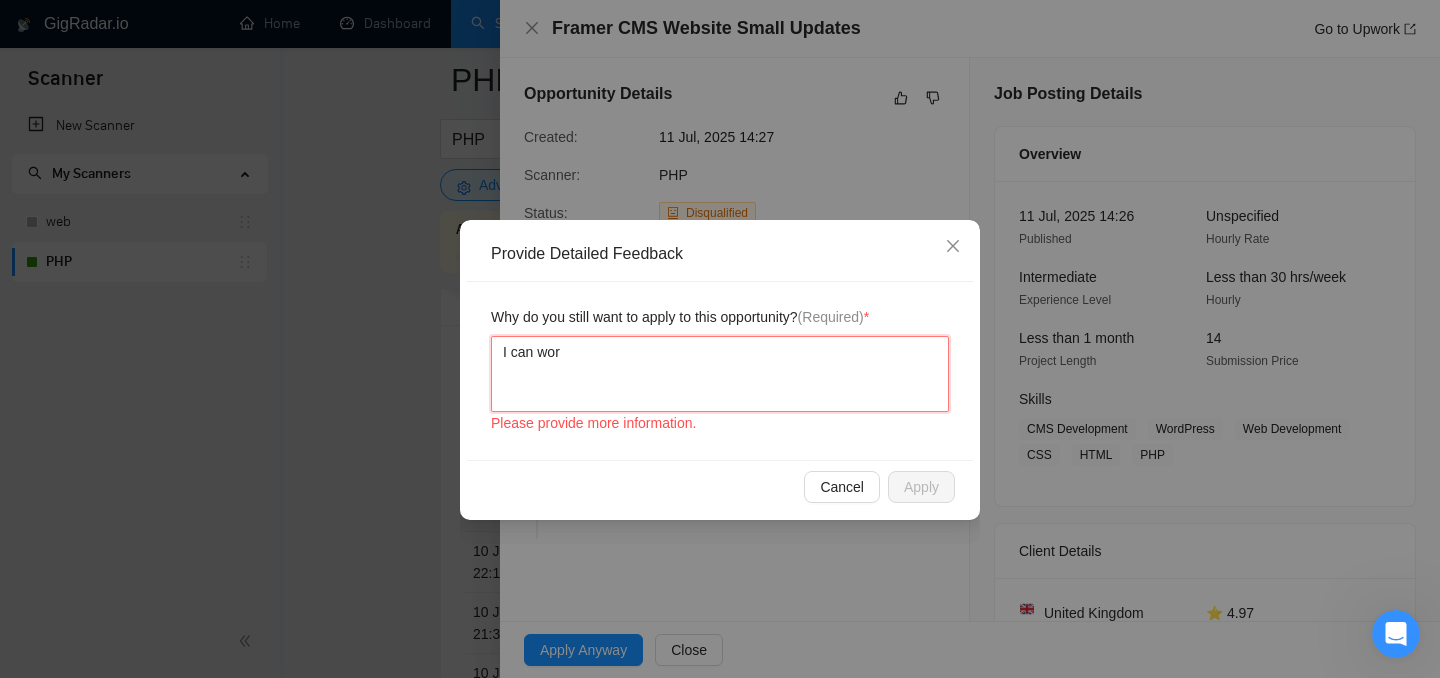 type 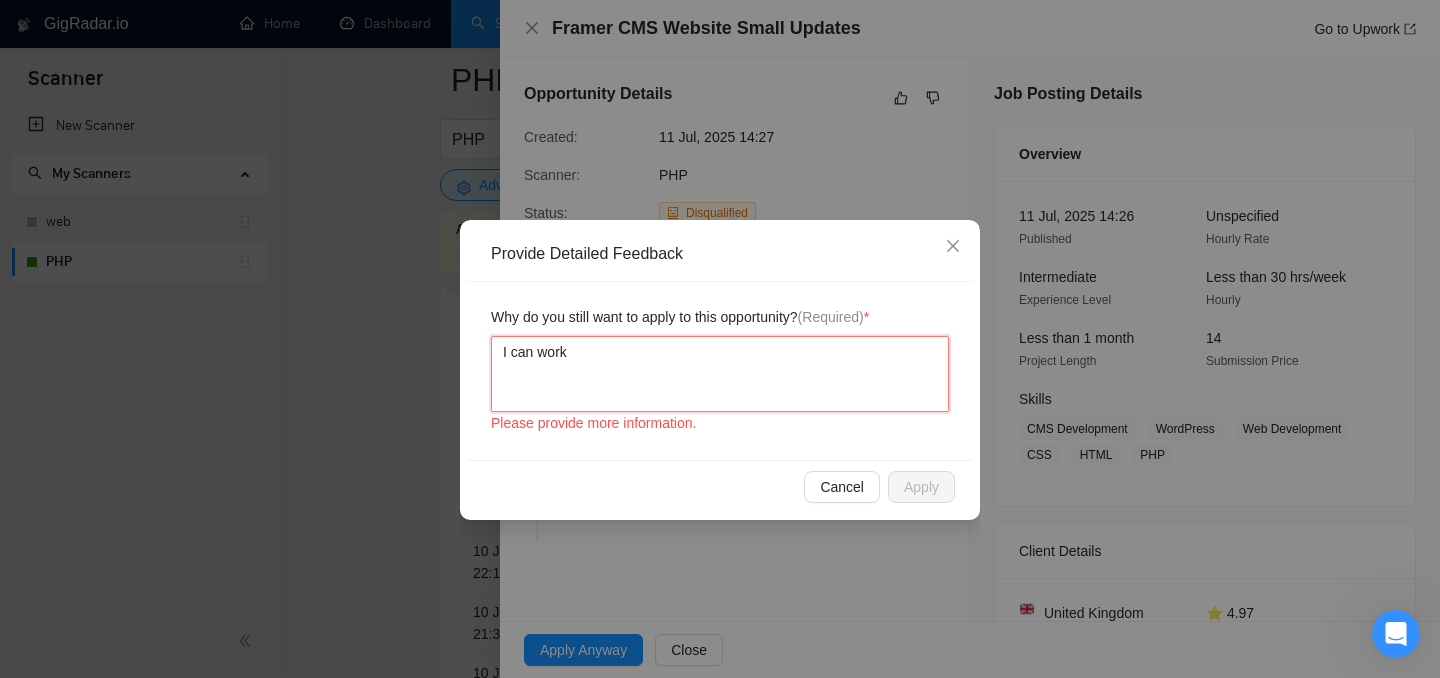 type 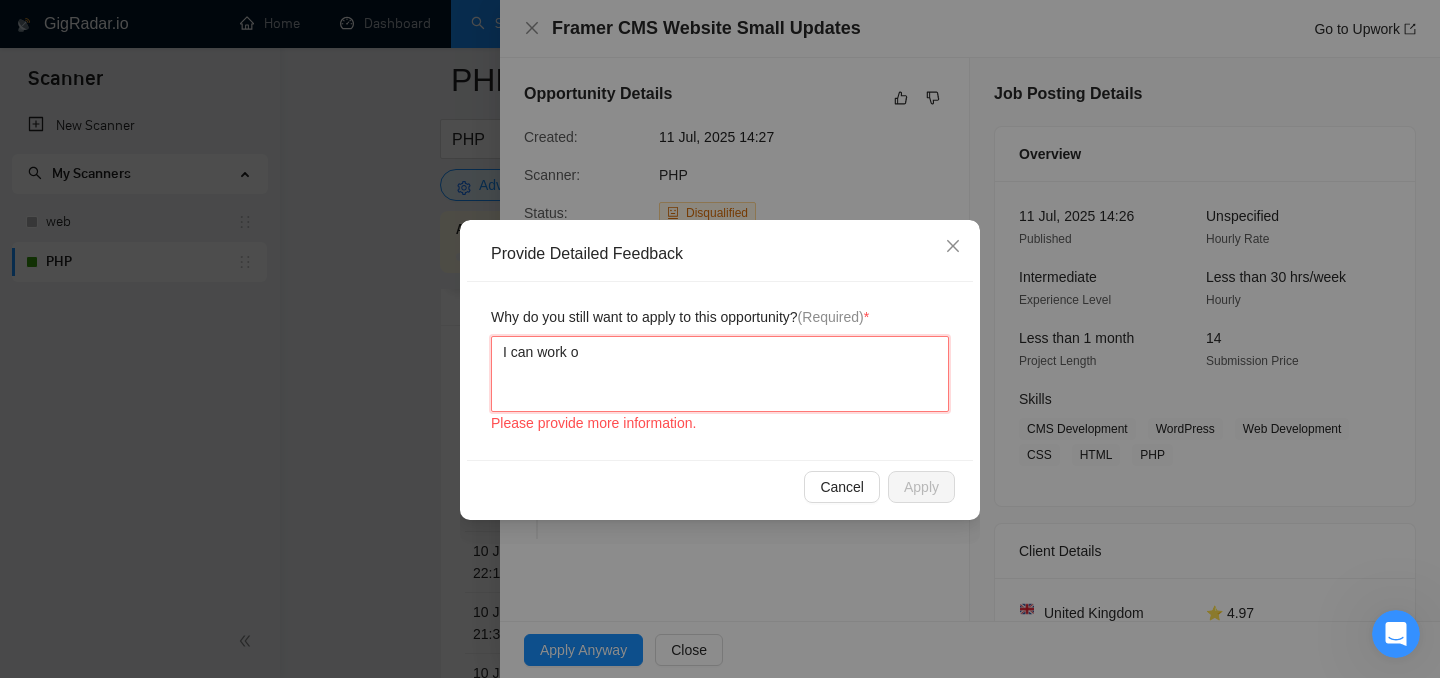 type 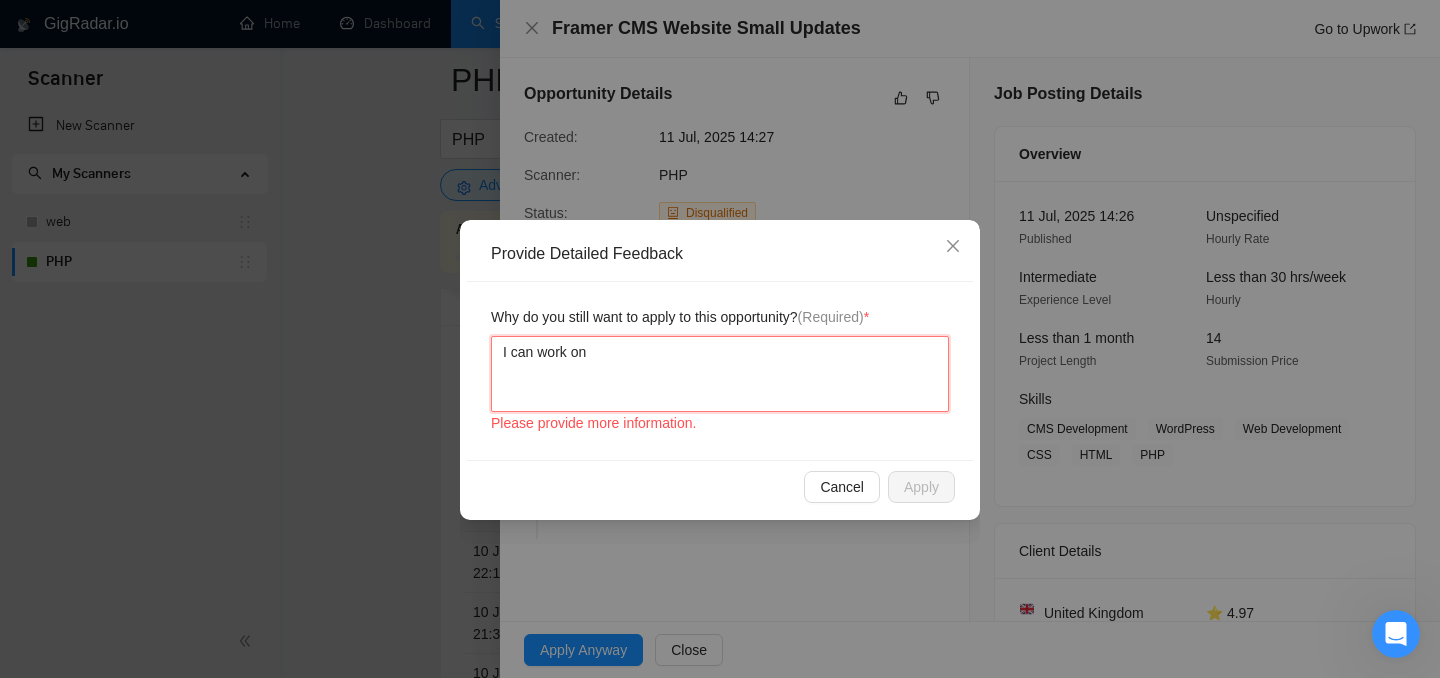 type 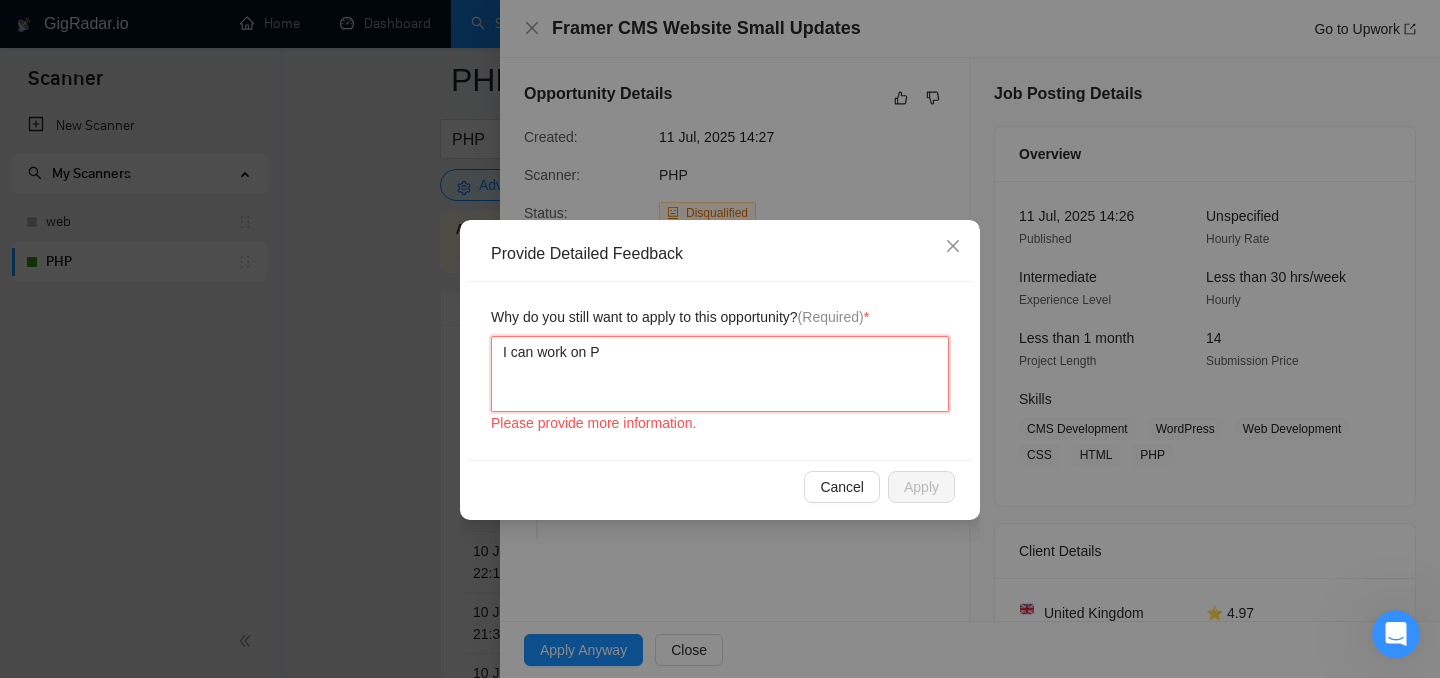 type 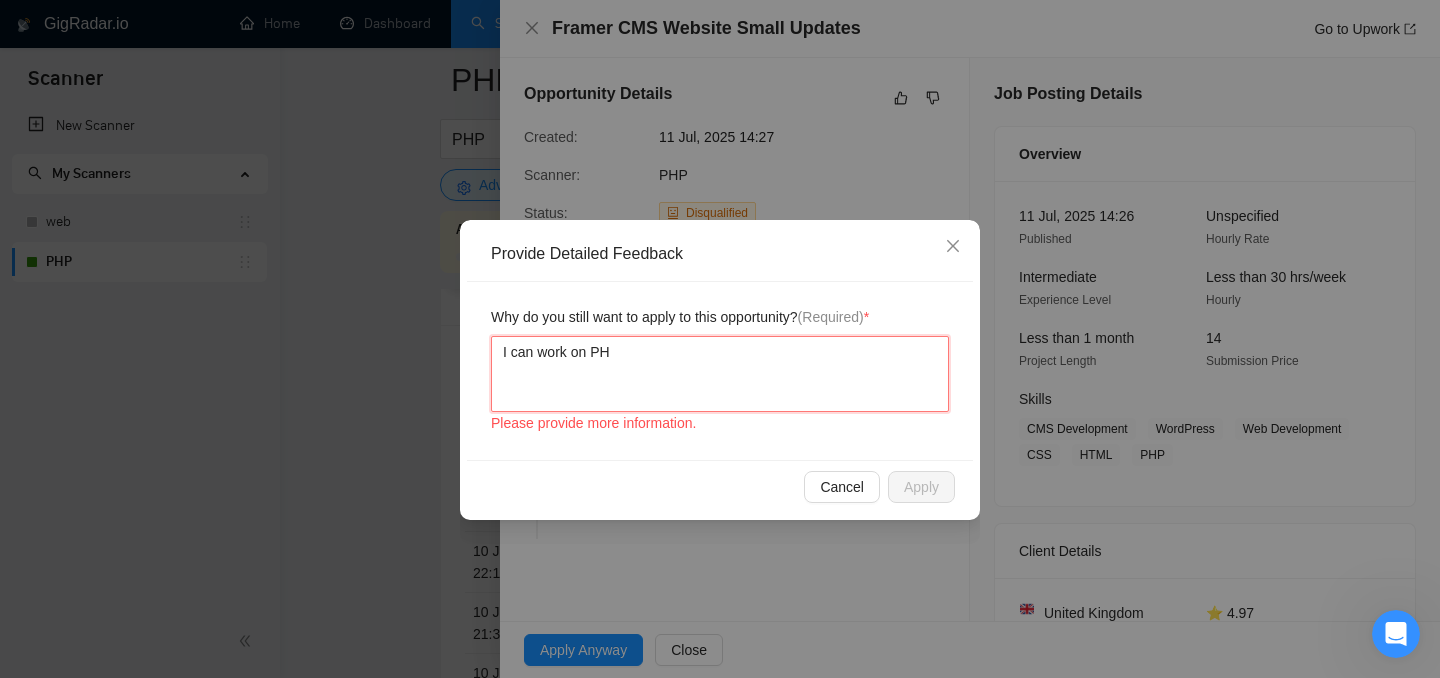 type 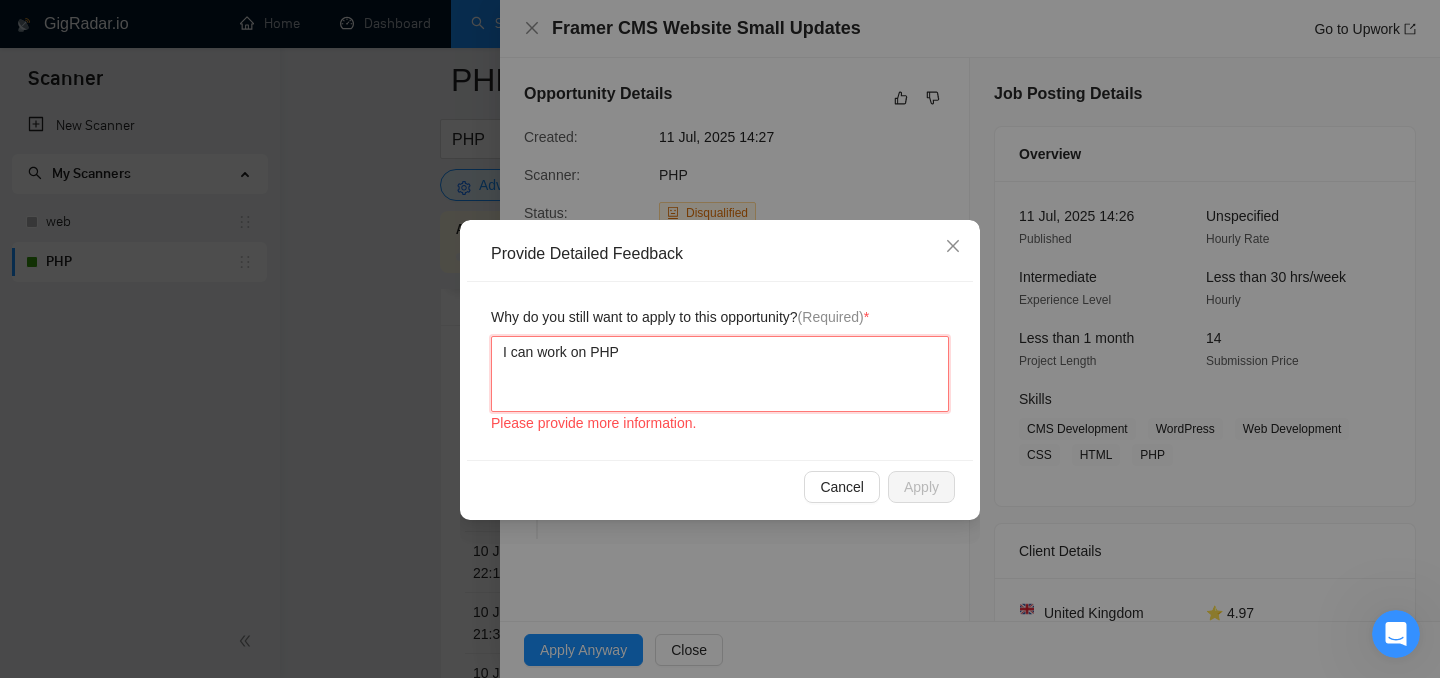 type 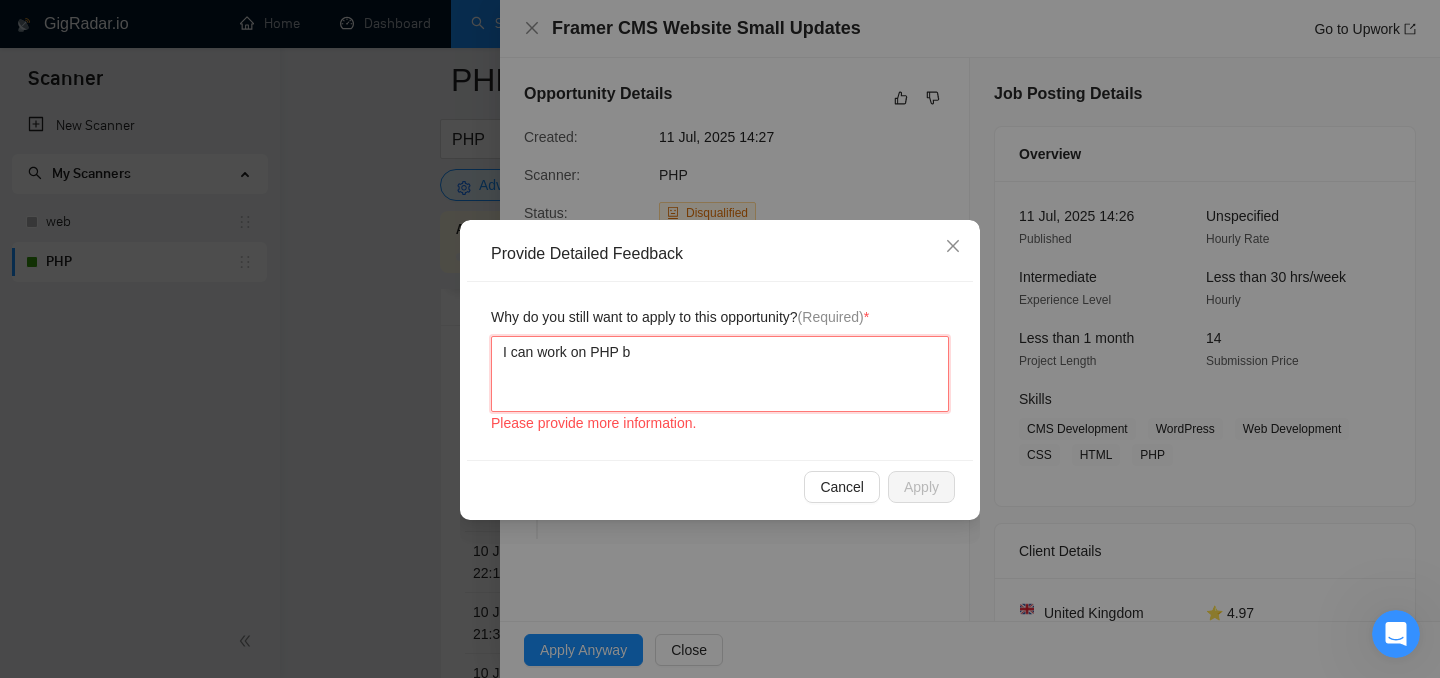 type 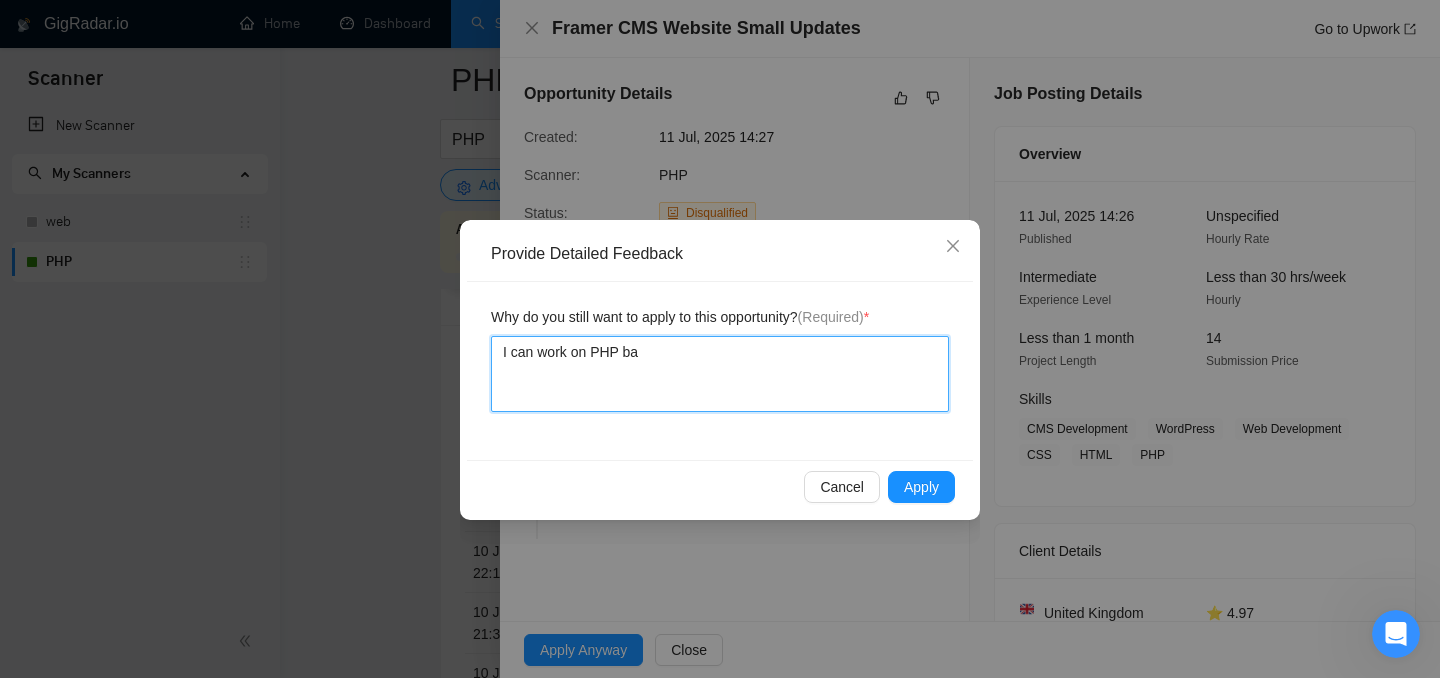 type 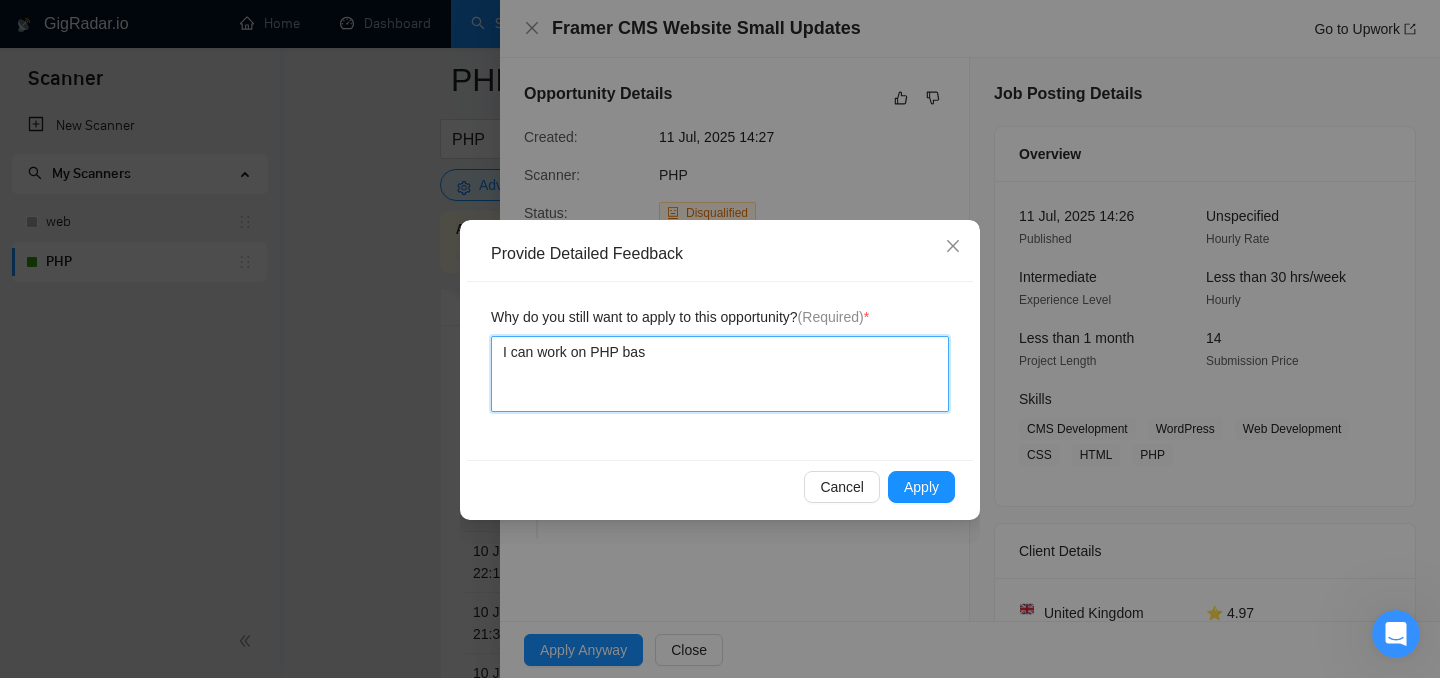 type 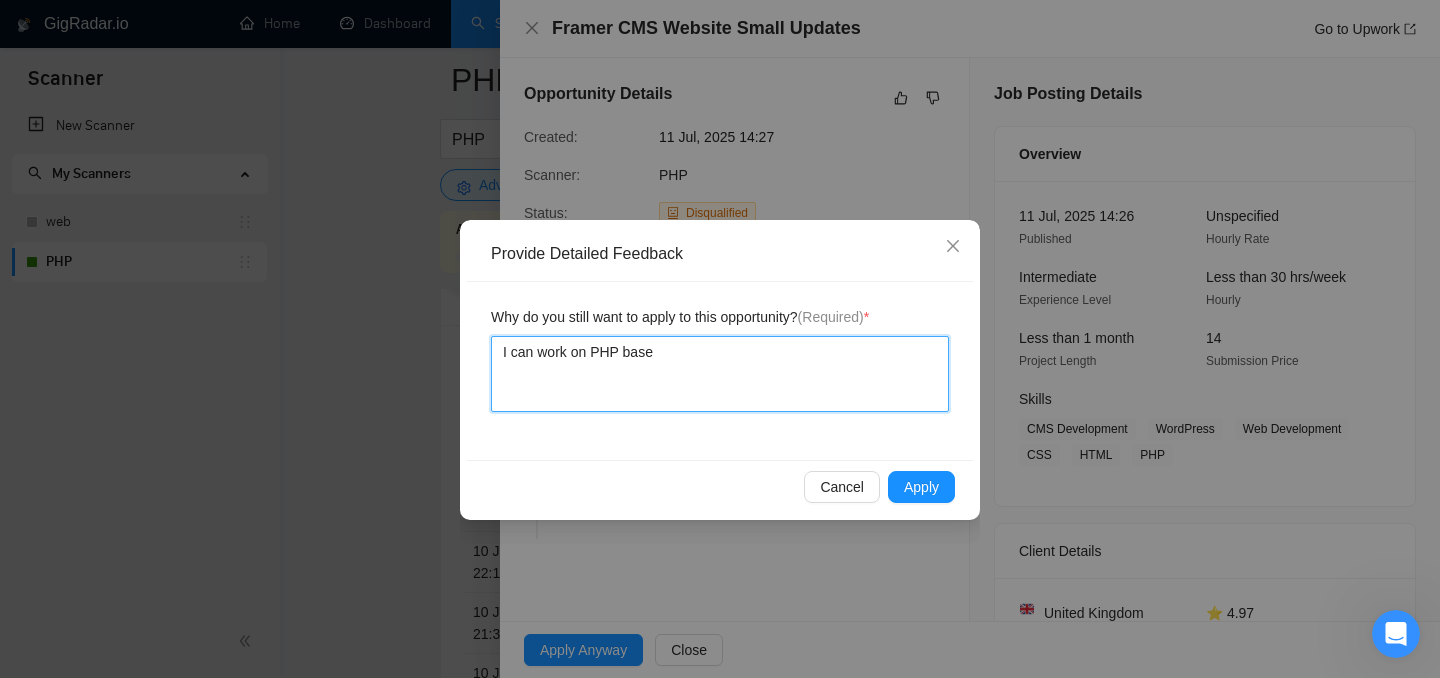 type 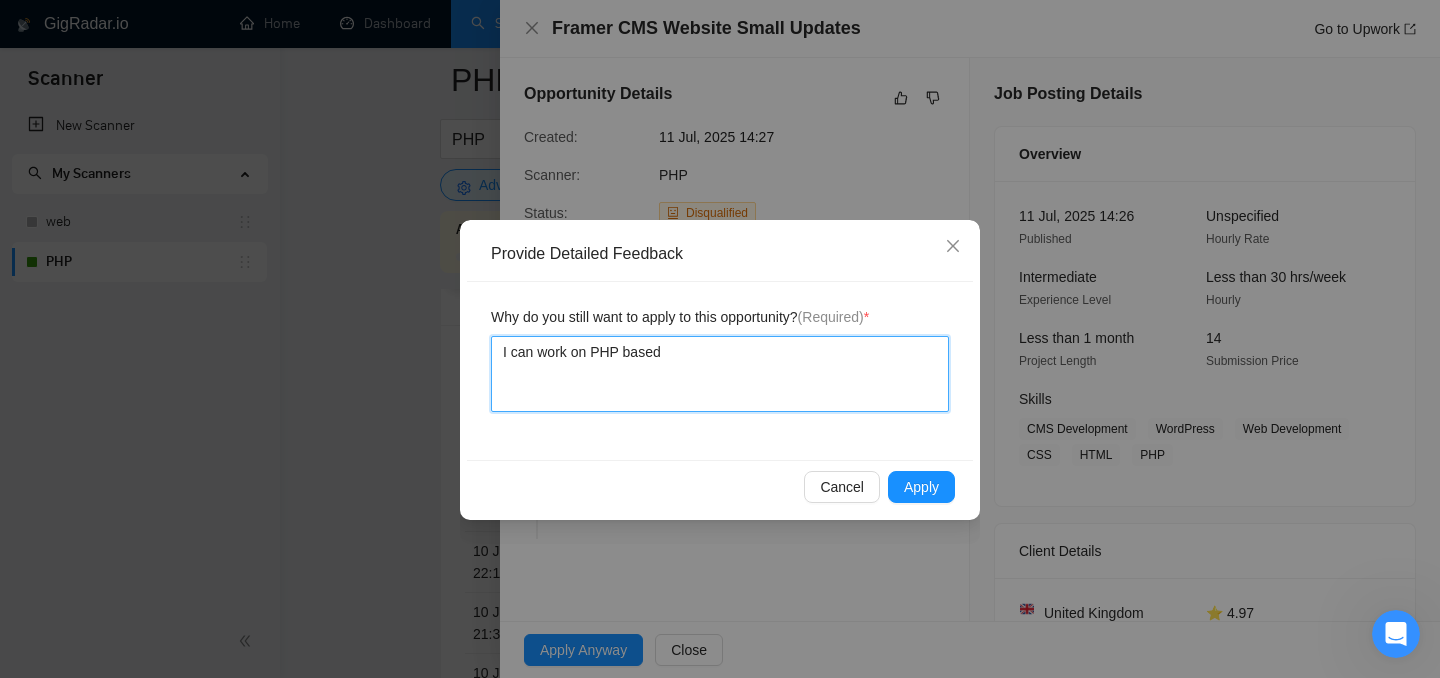 type 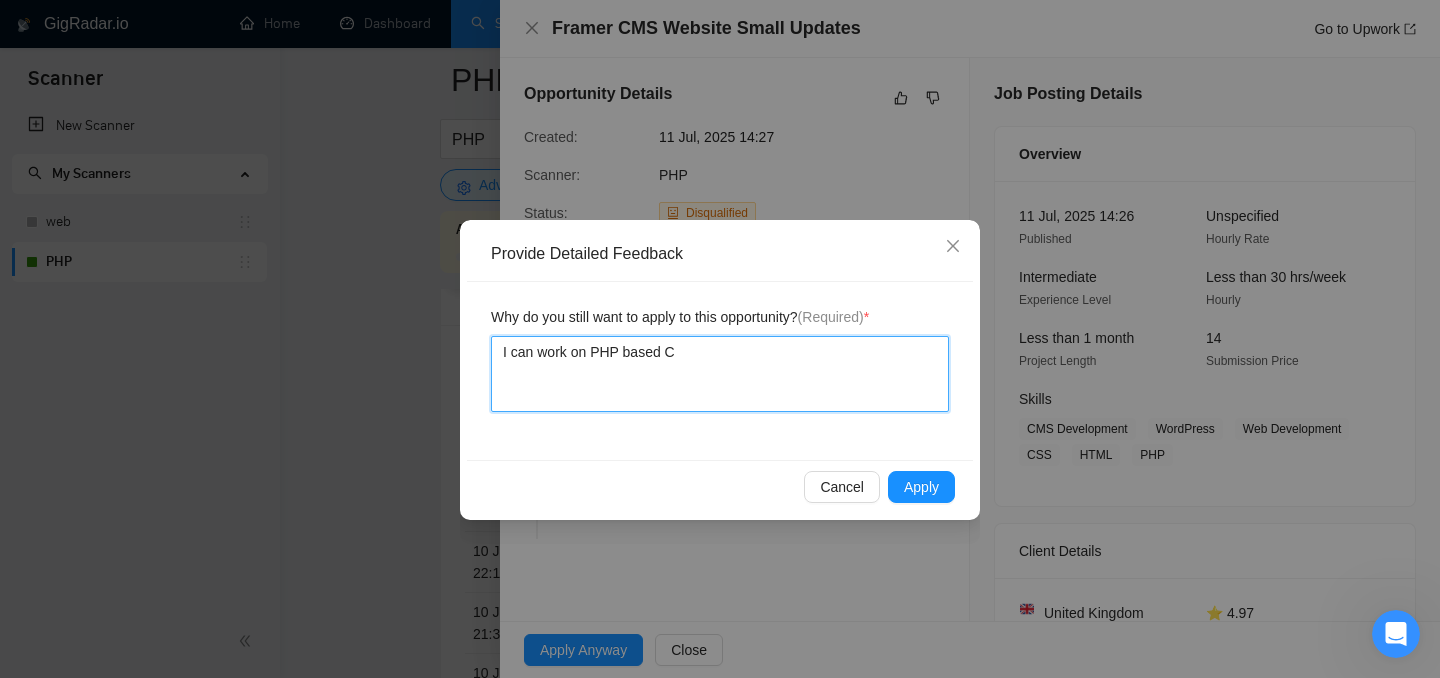 type 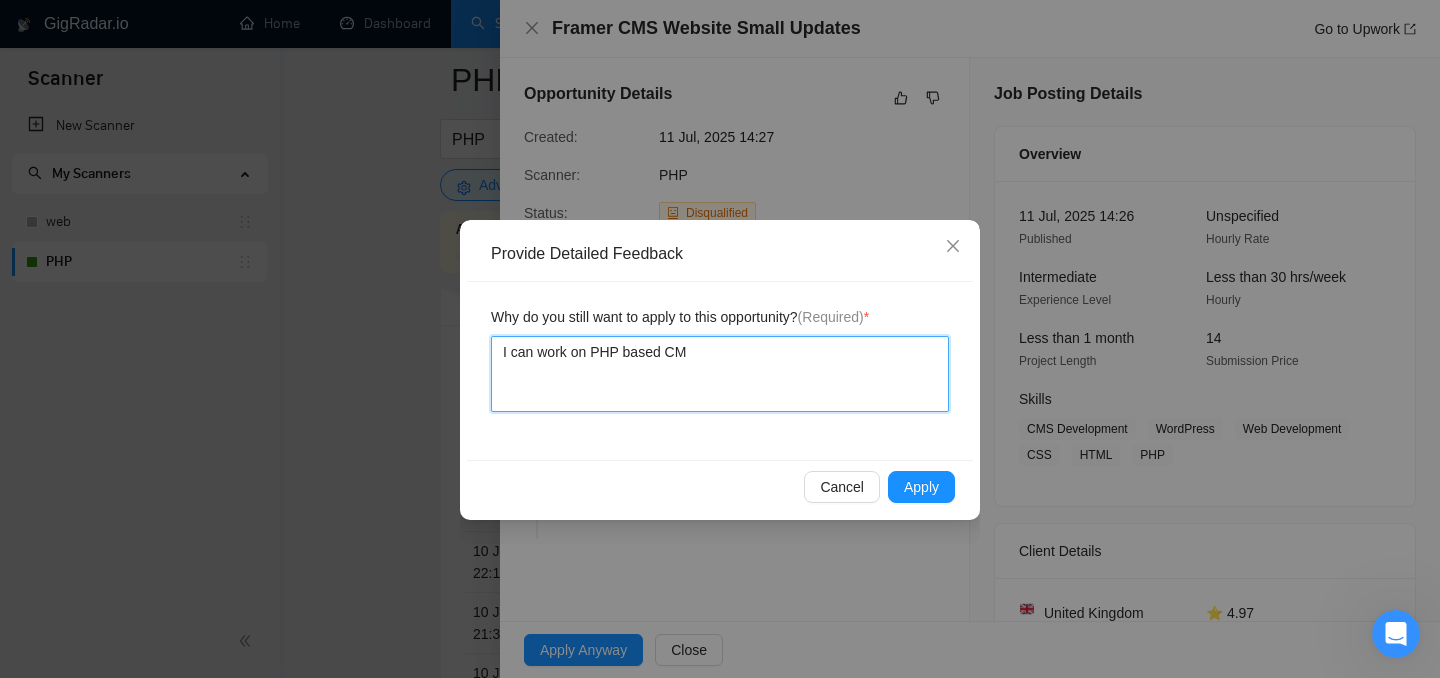 type 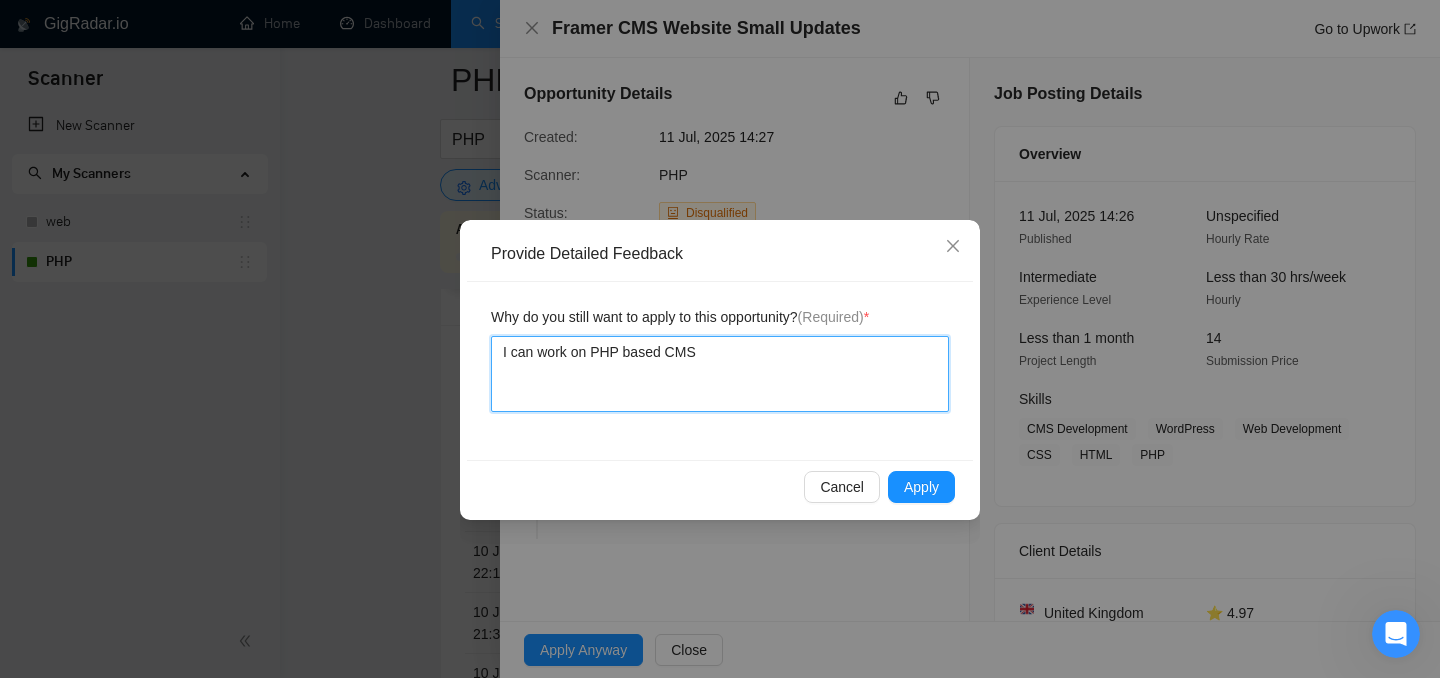 type 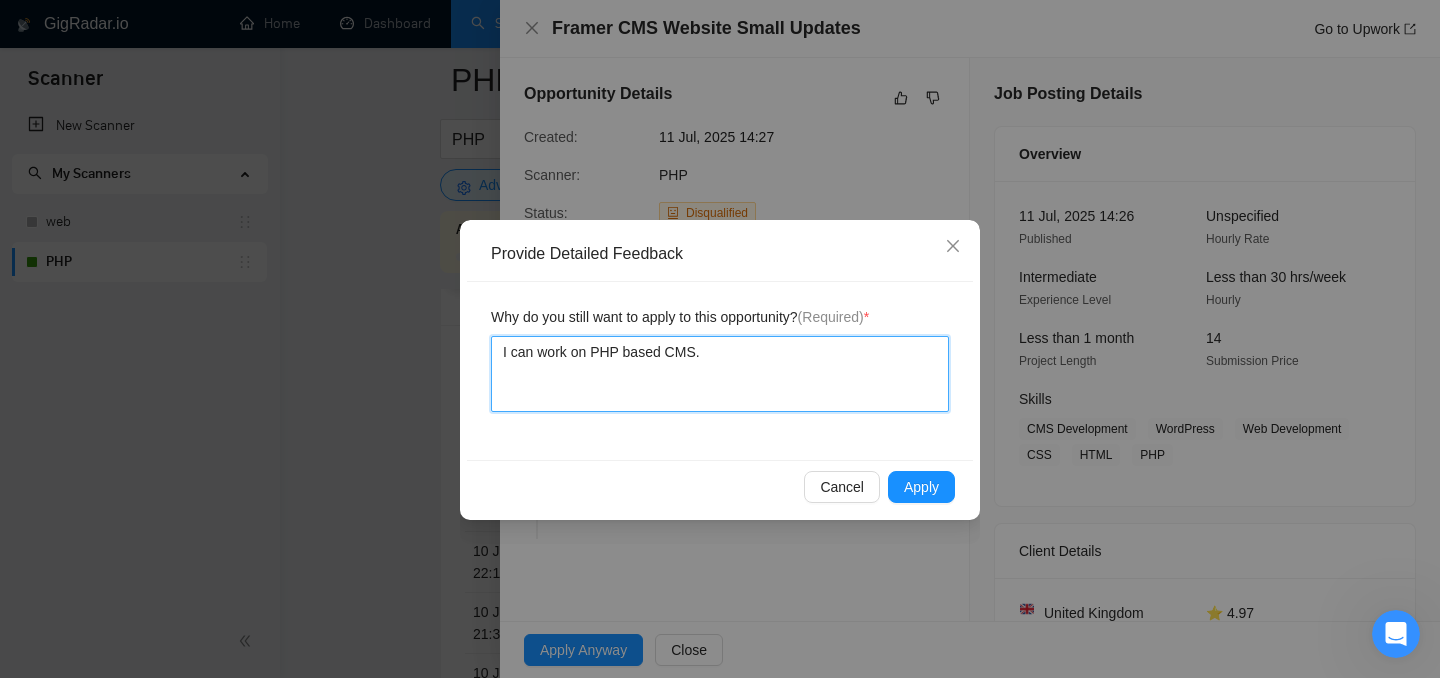 type 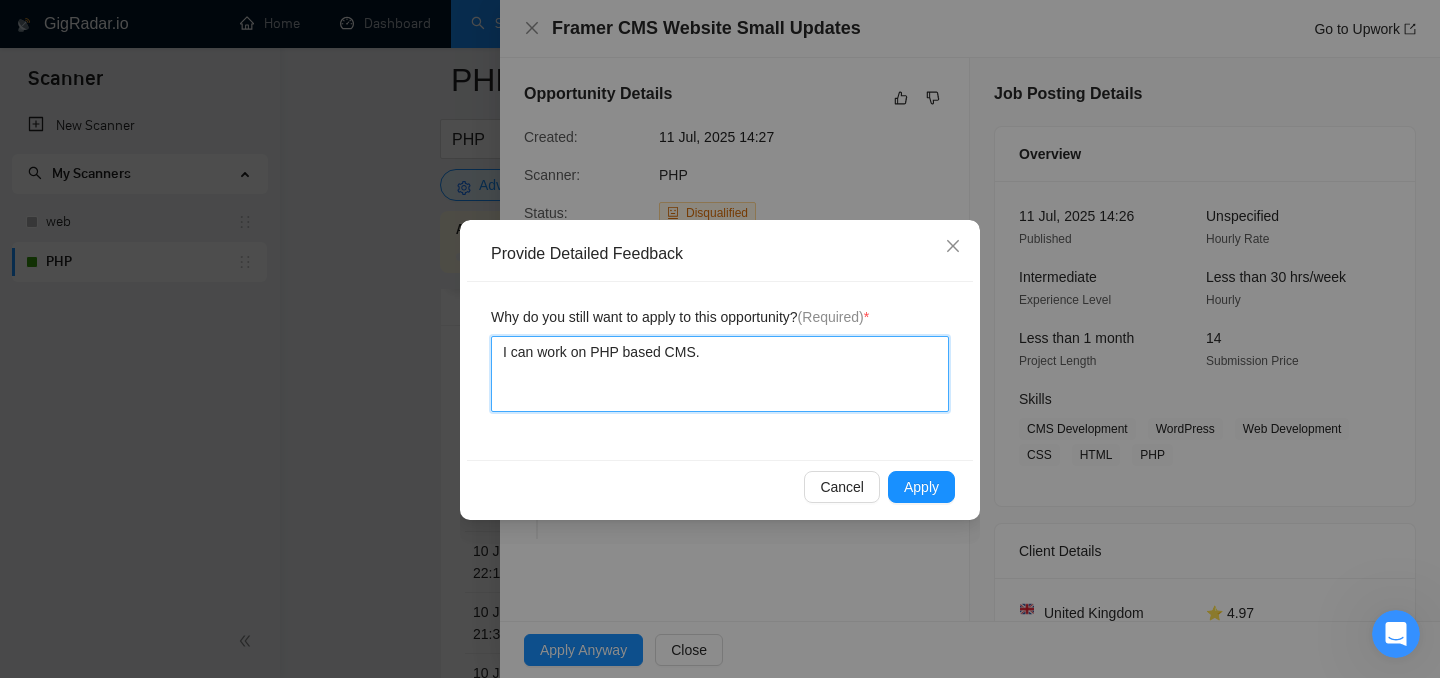 type 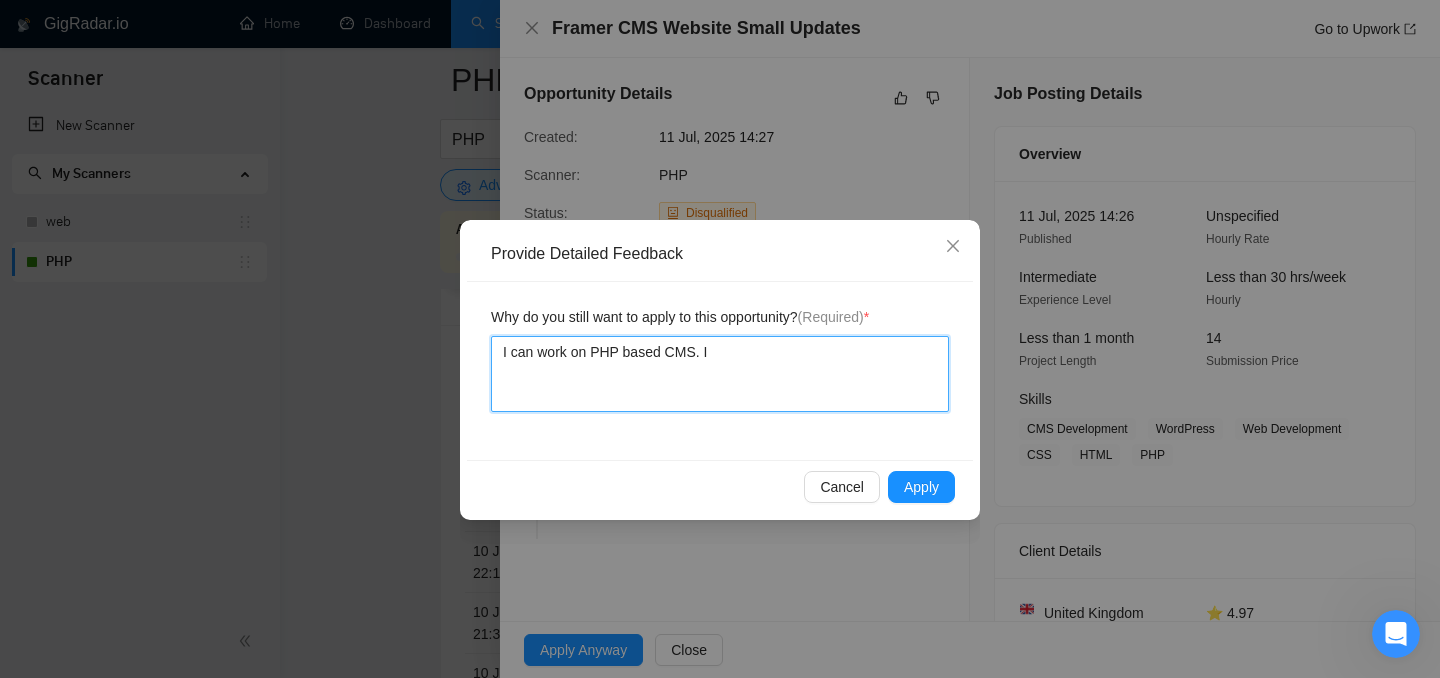 type 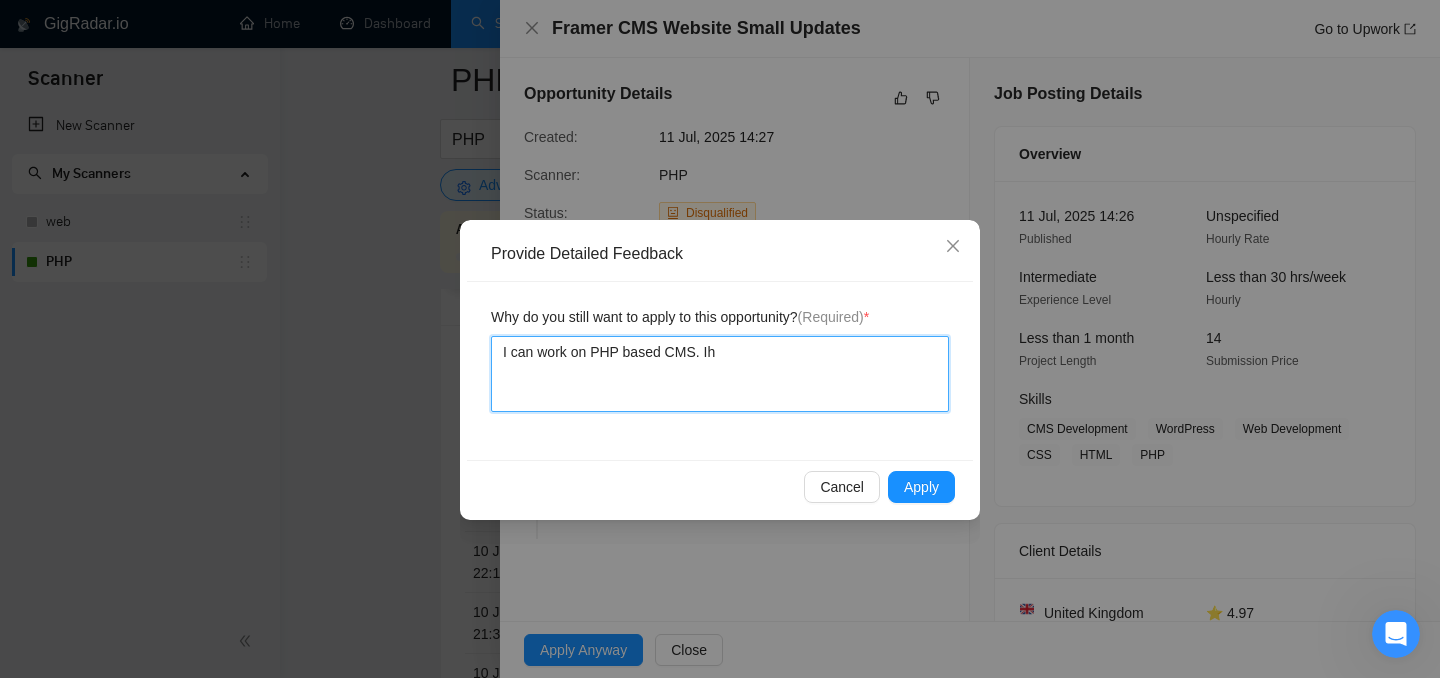 type 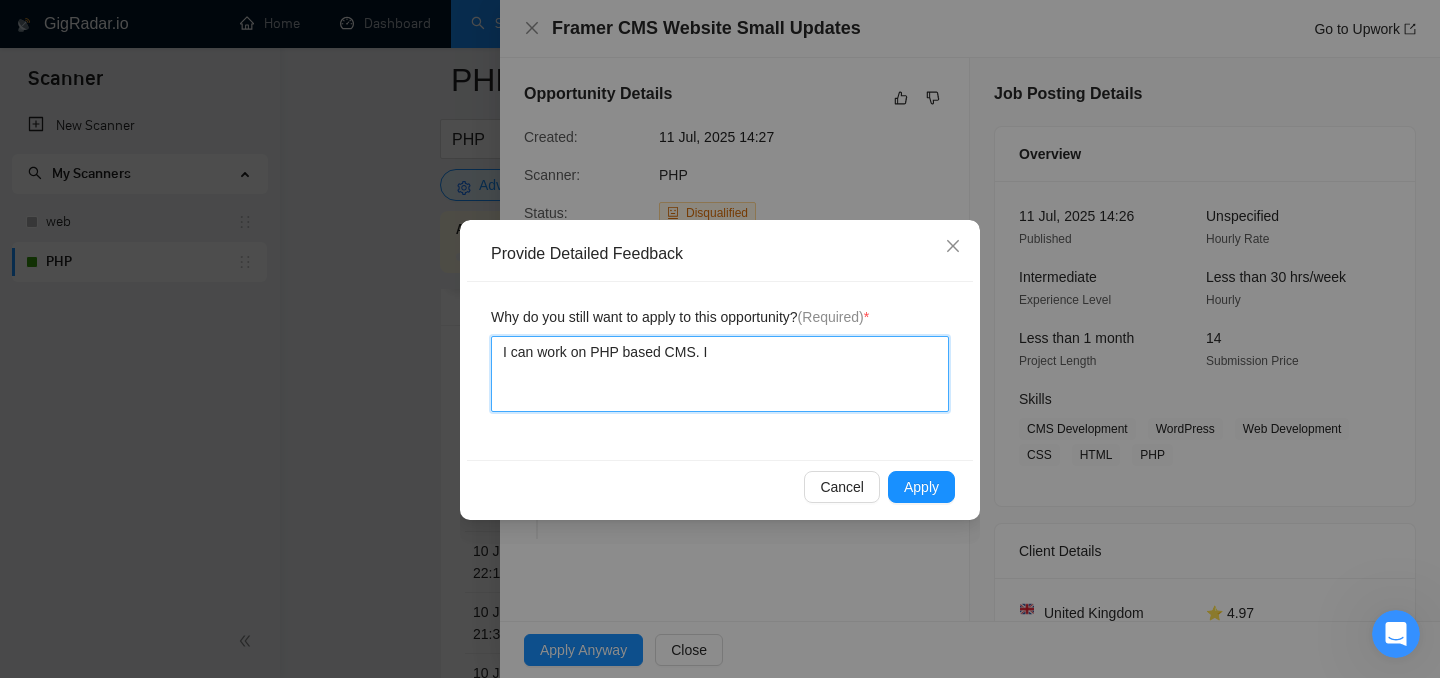 type 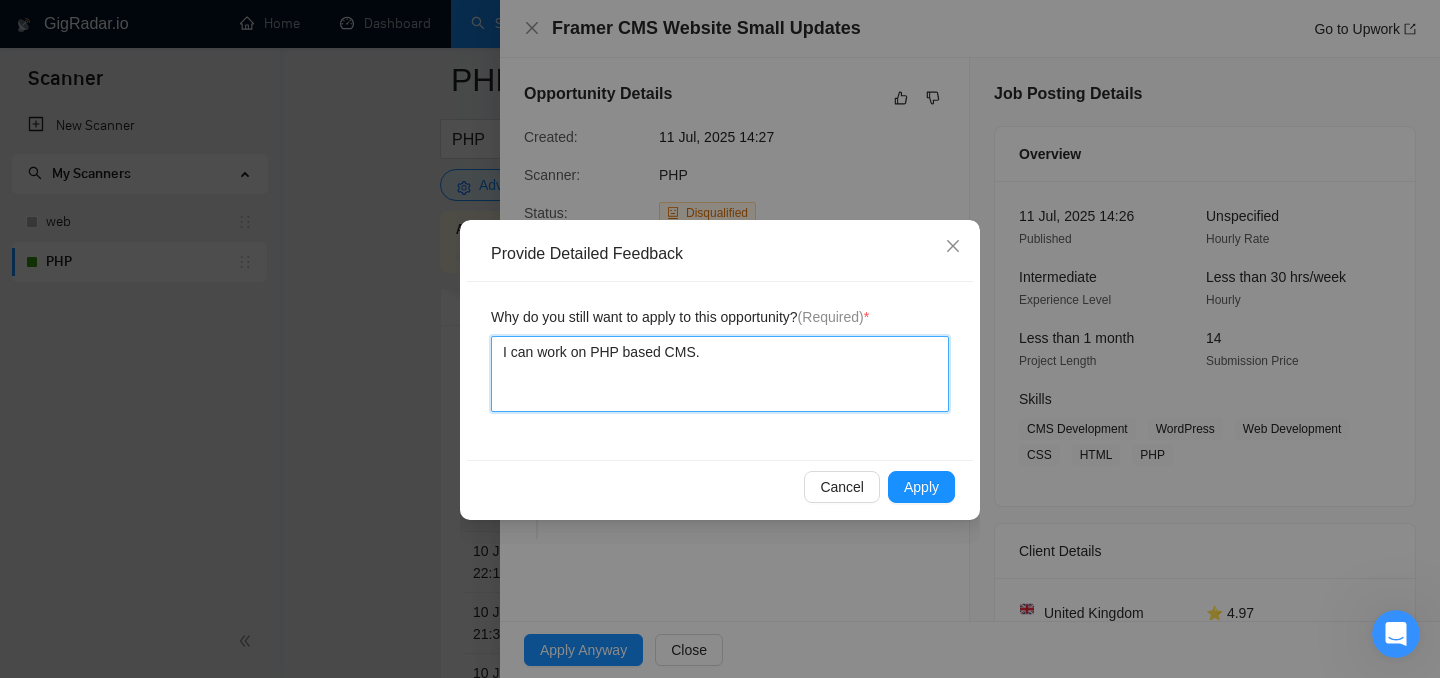 type 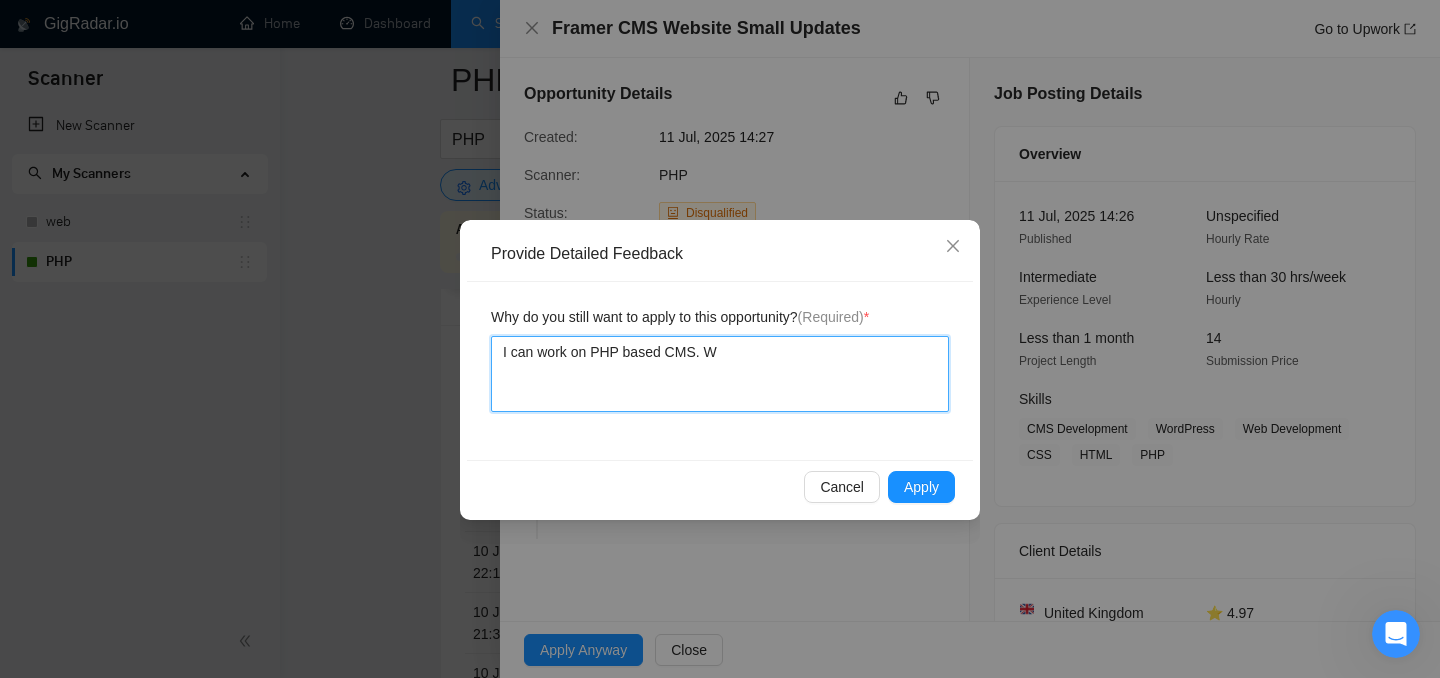 type 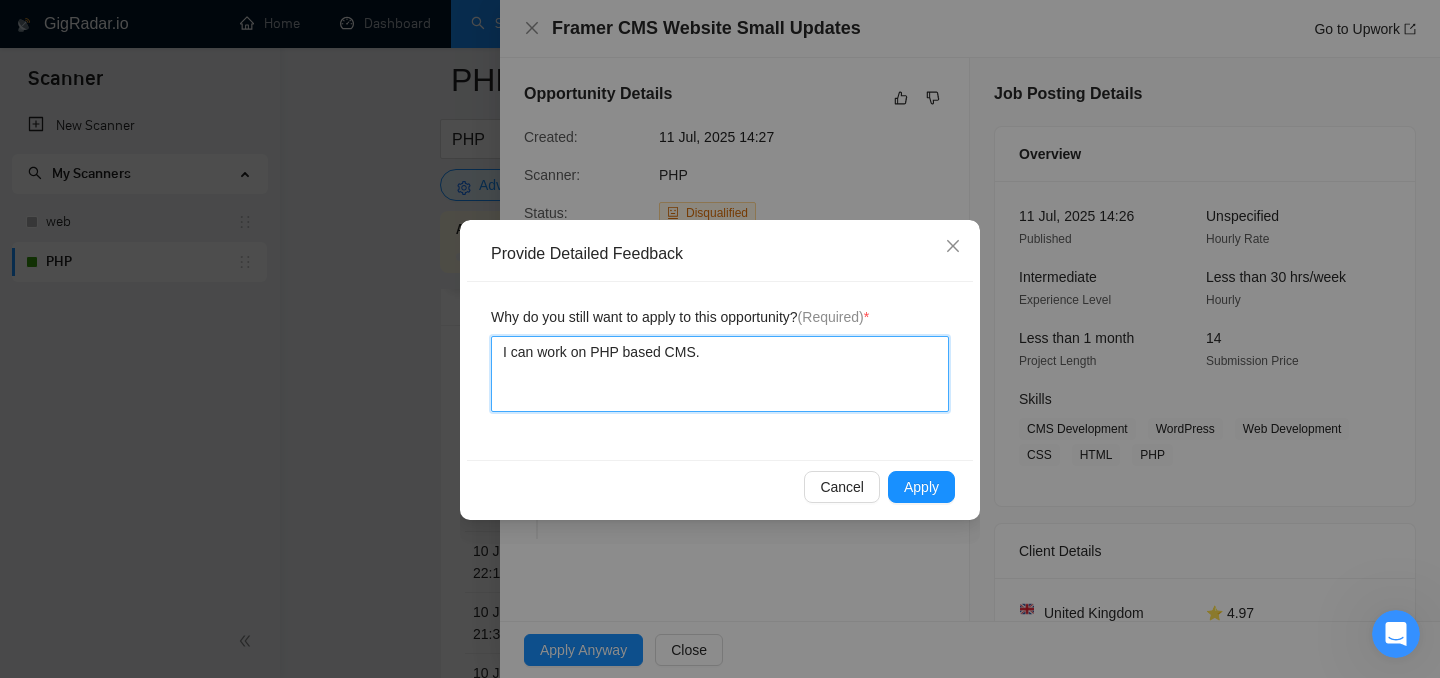 type 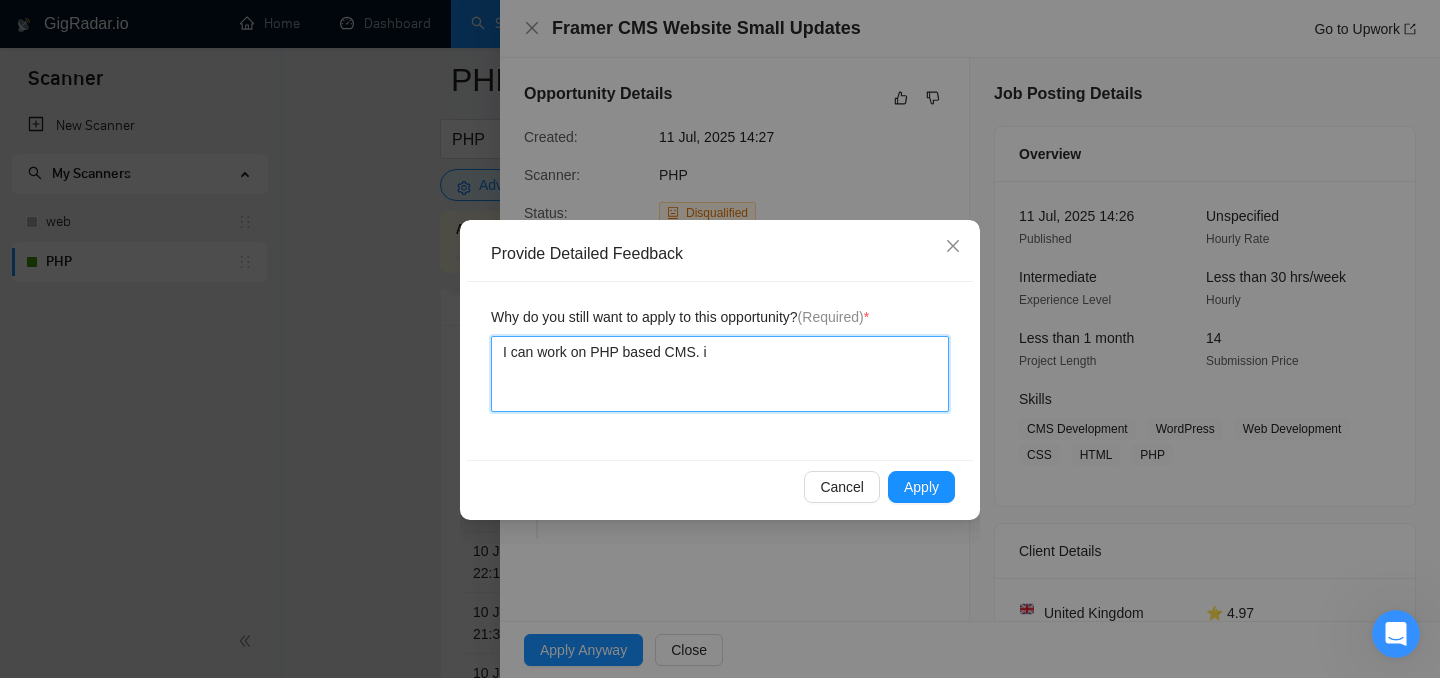 type 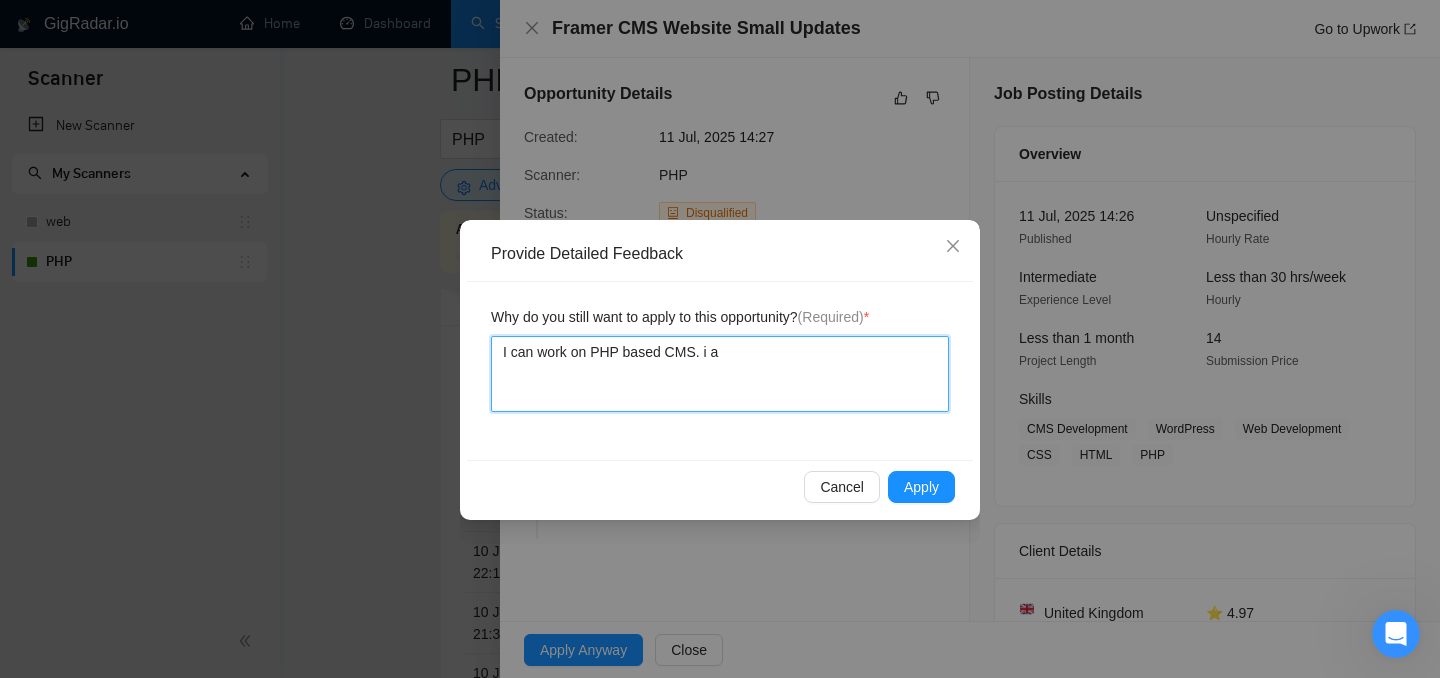 type 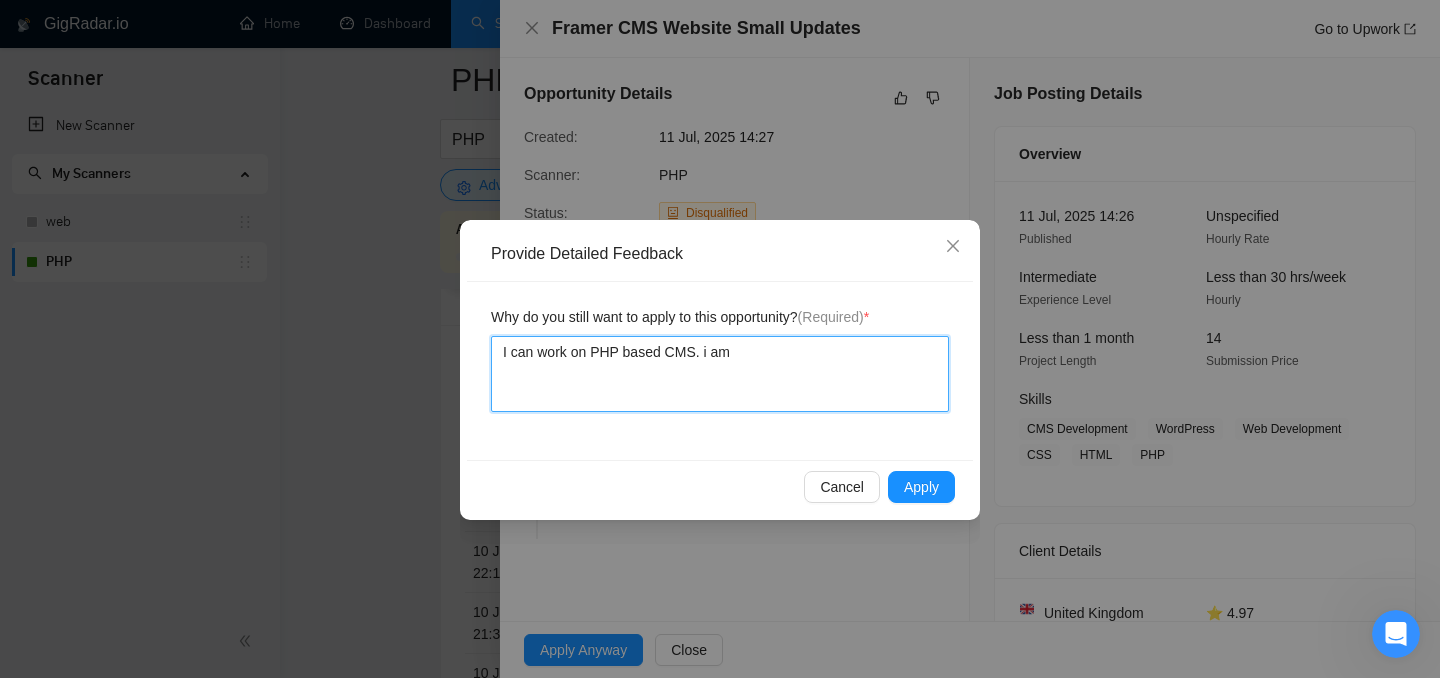 type 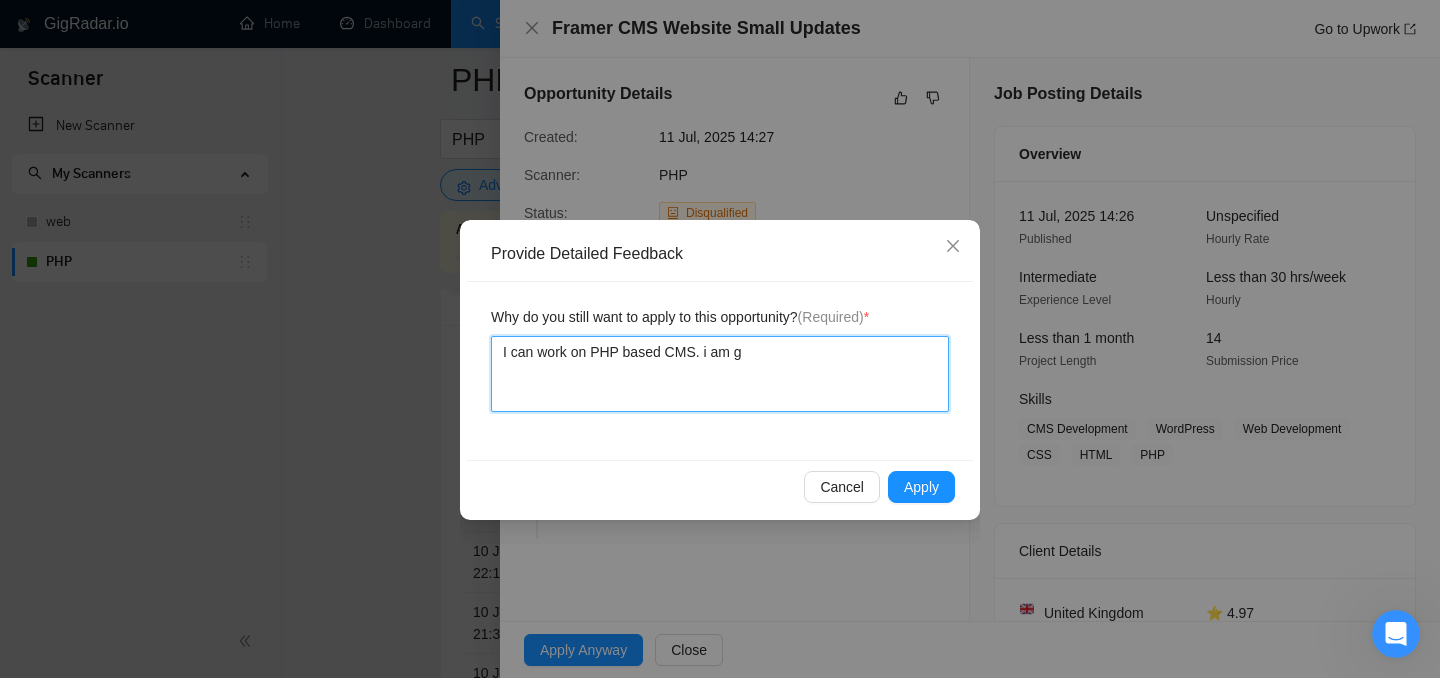 type 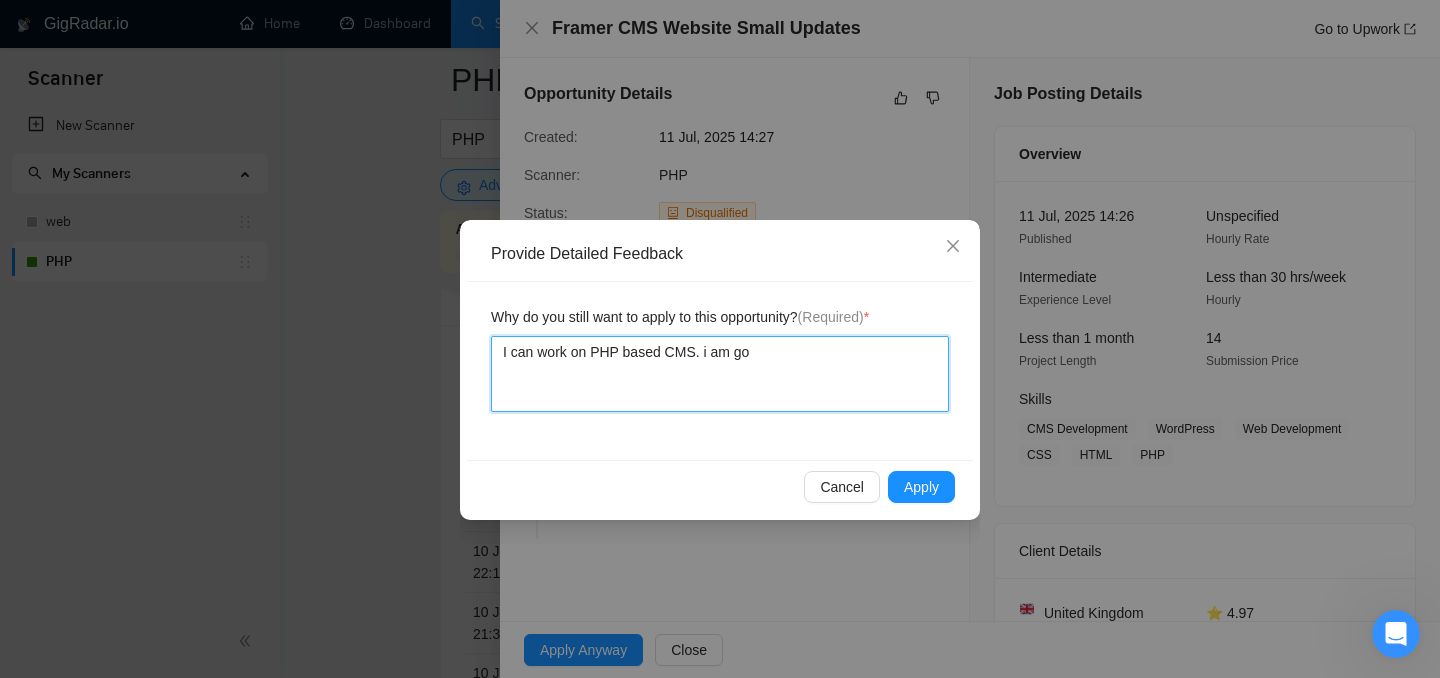 type 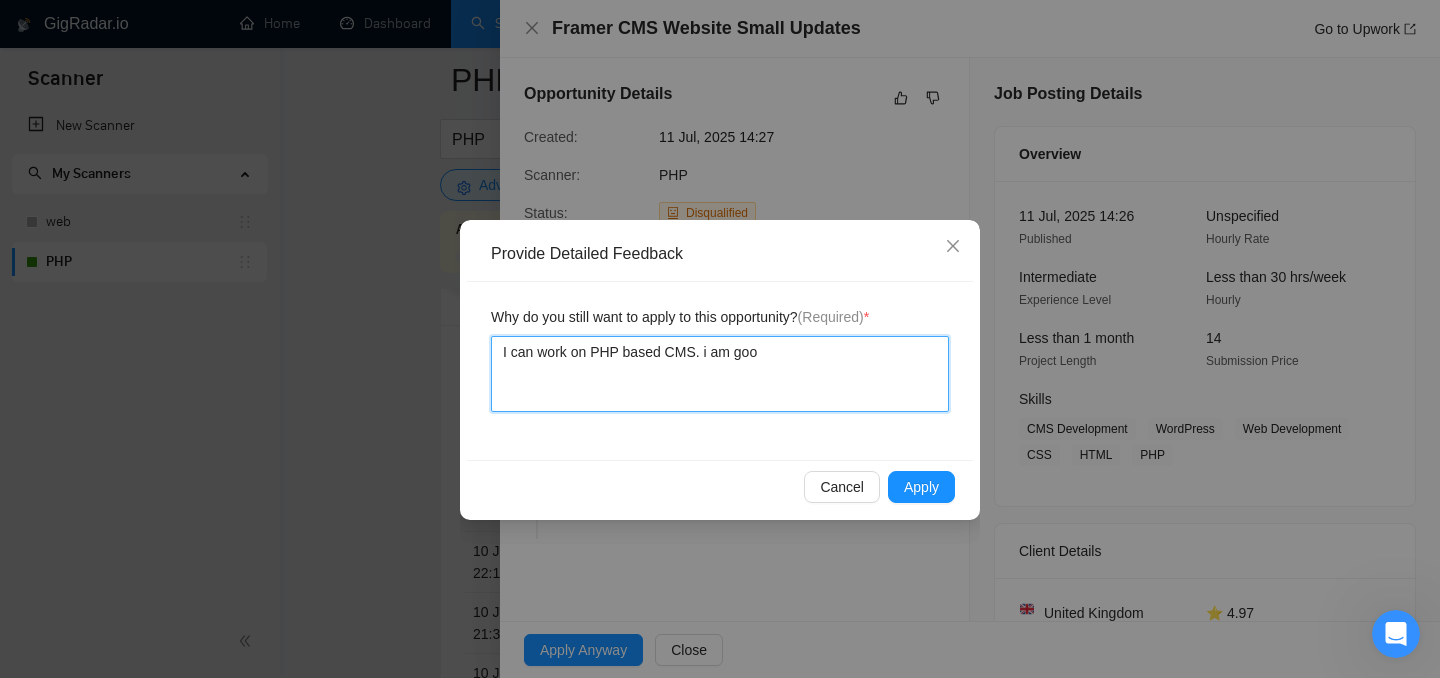 type 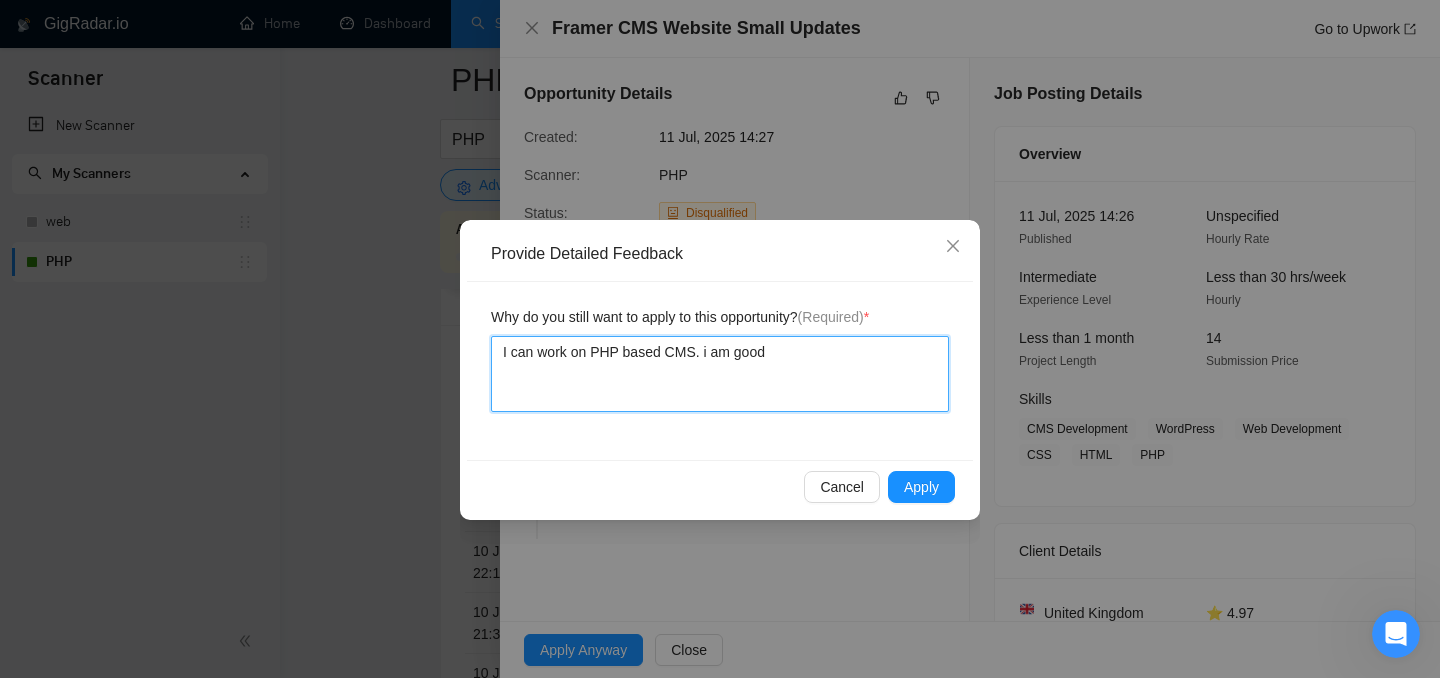 type 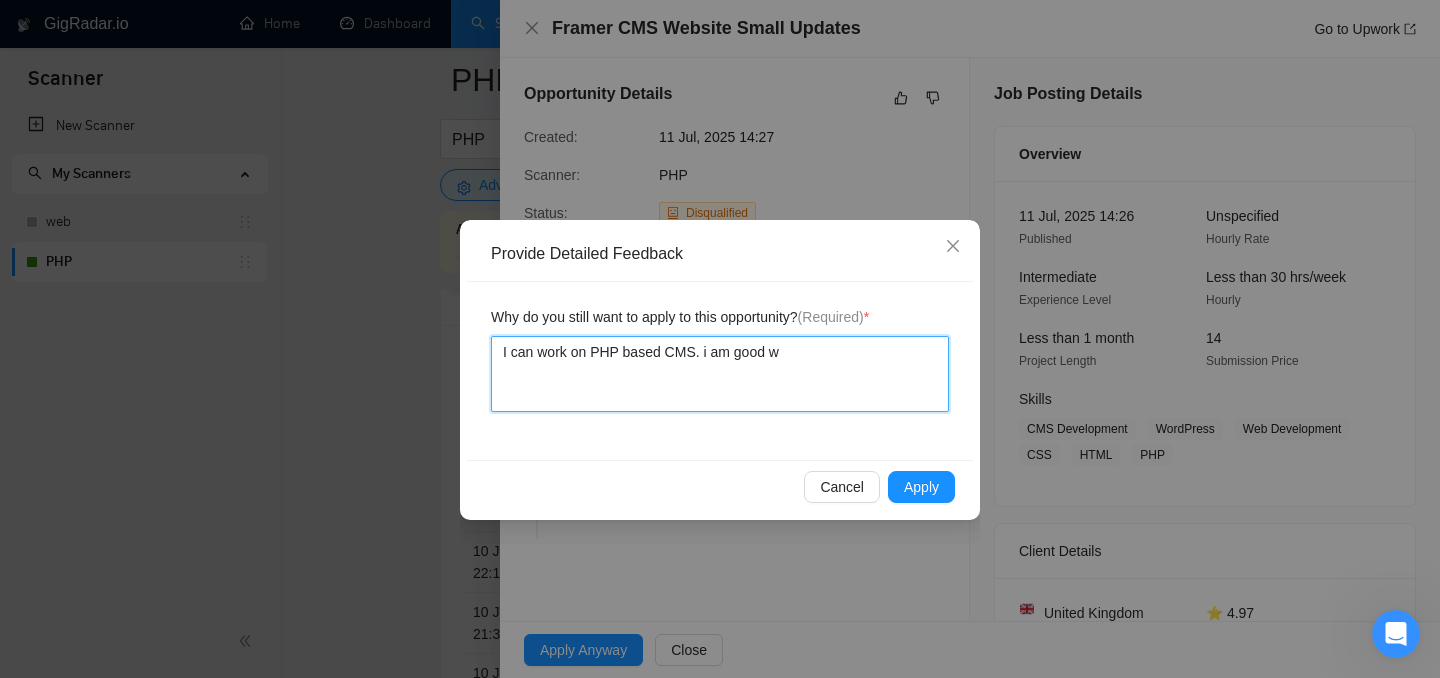 type 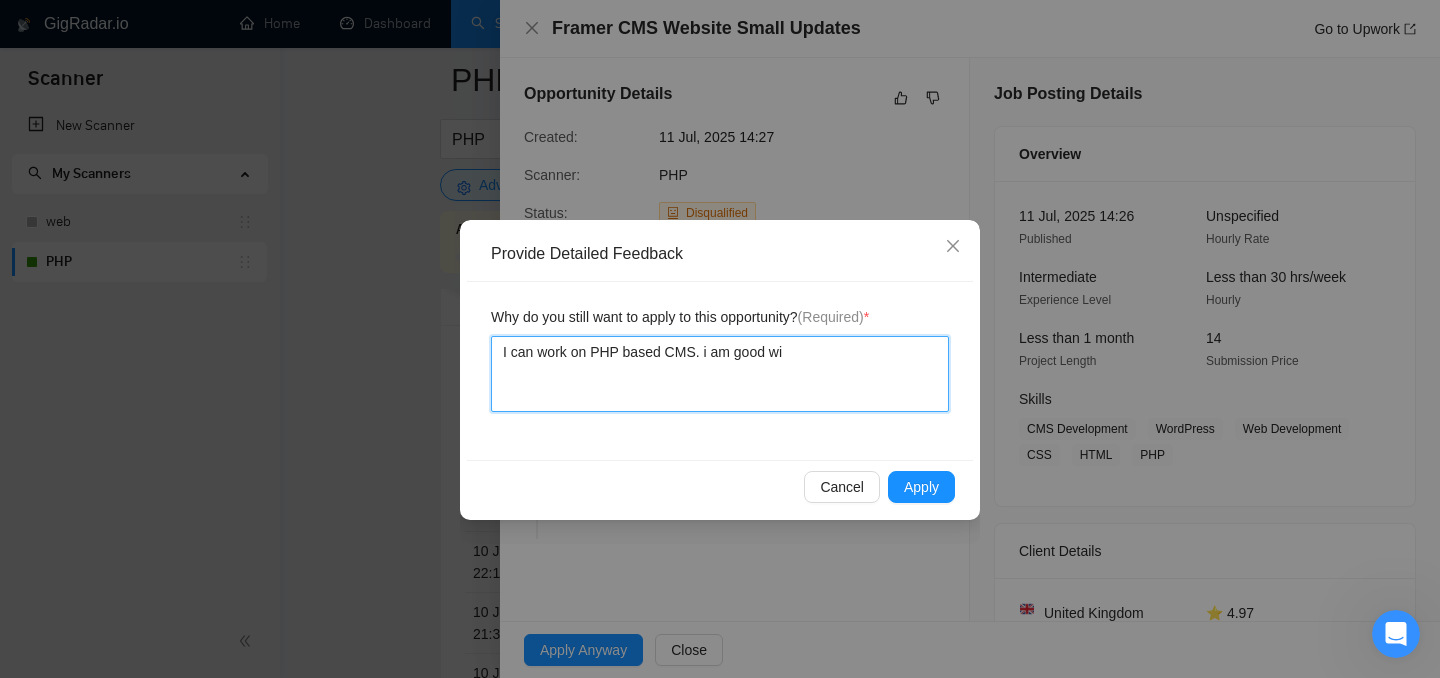 type 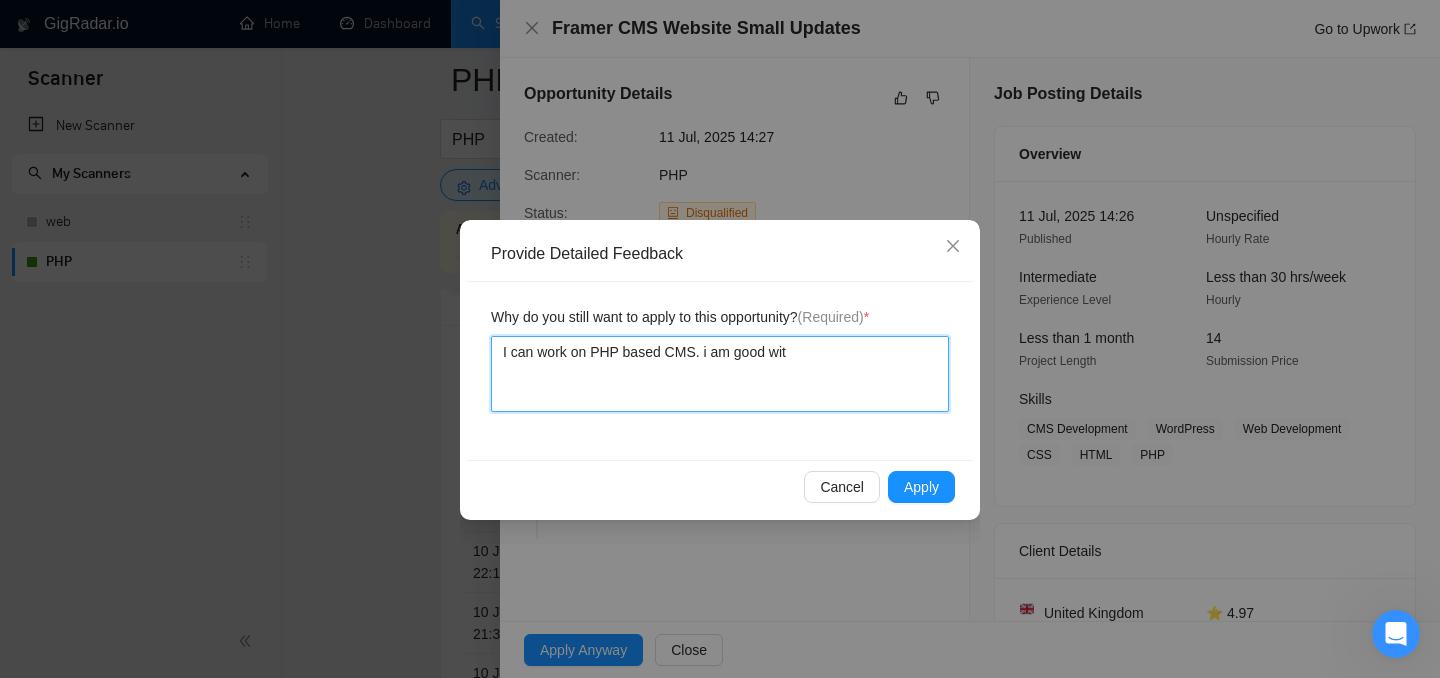 type 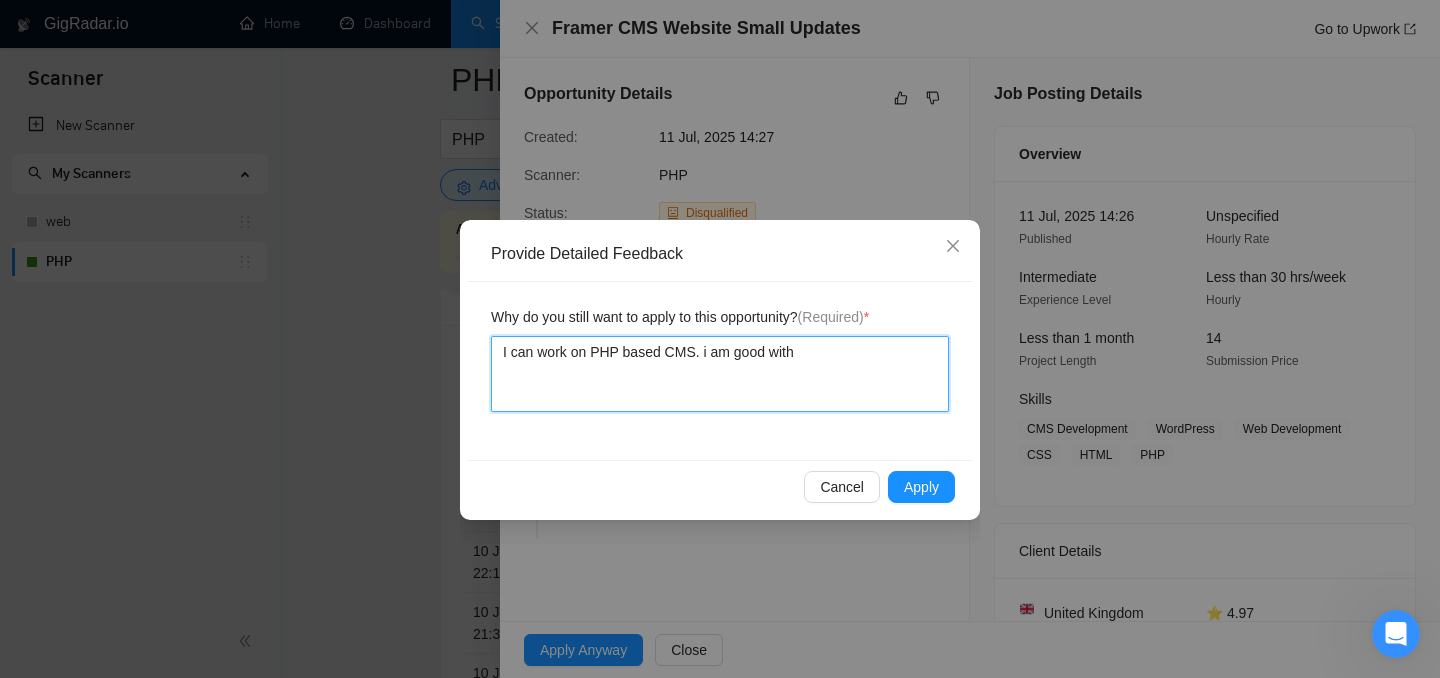 type 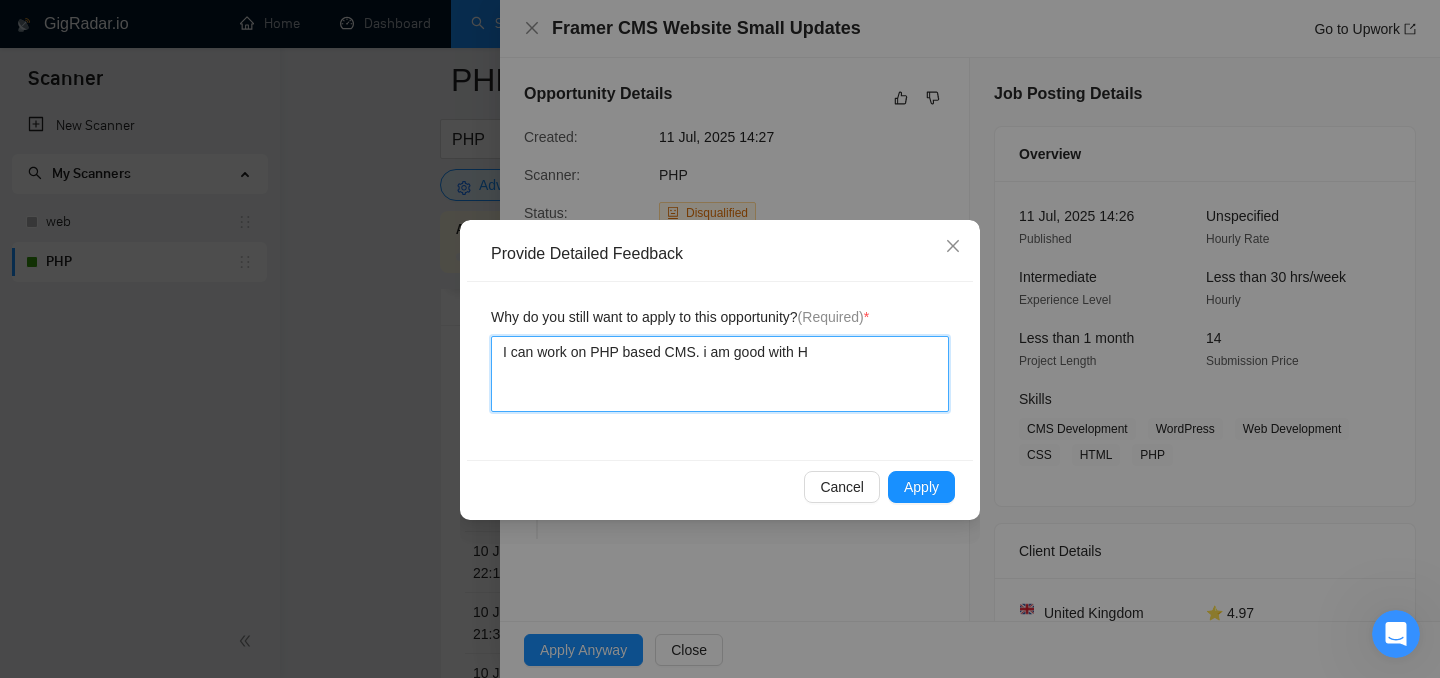 type 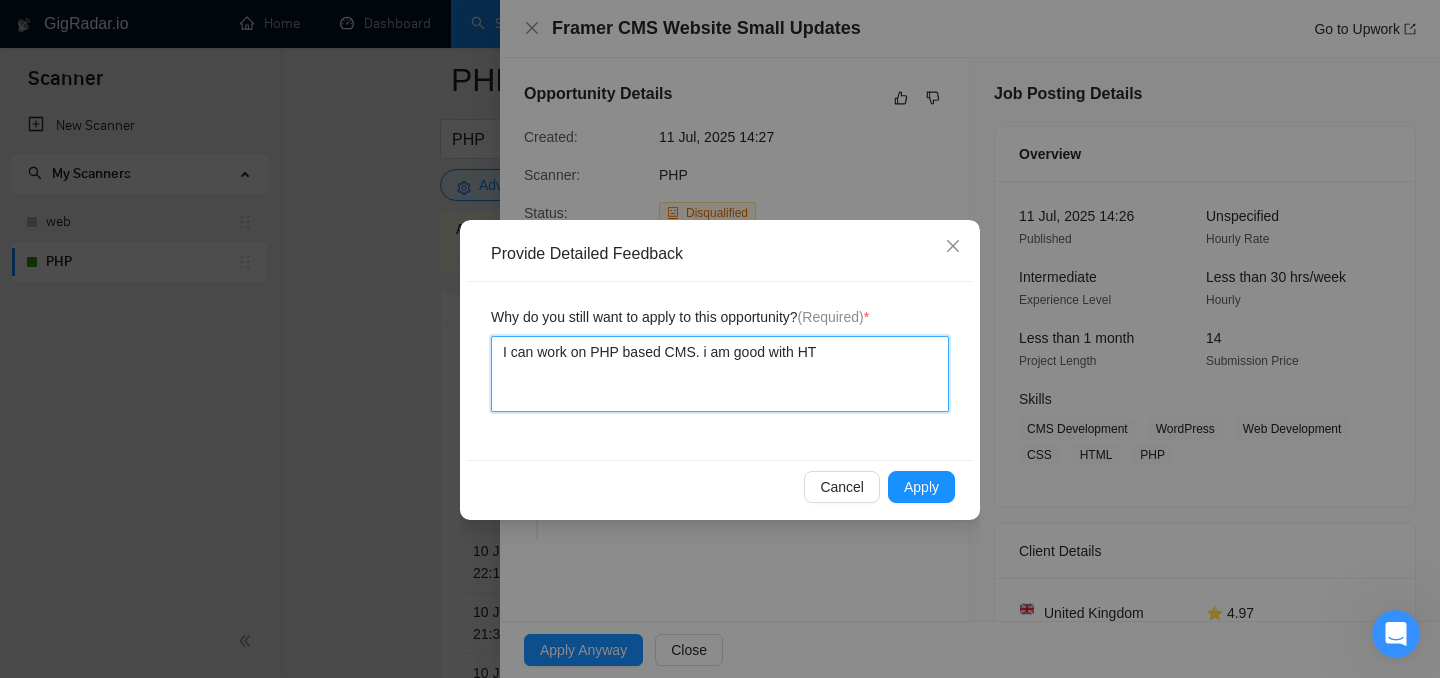 type 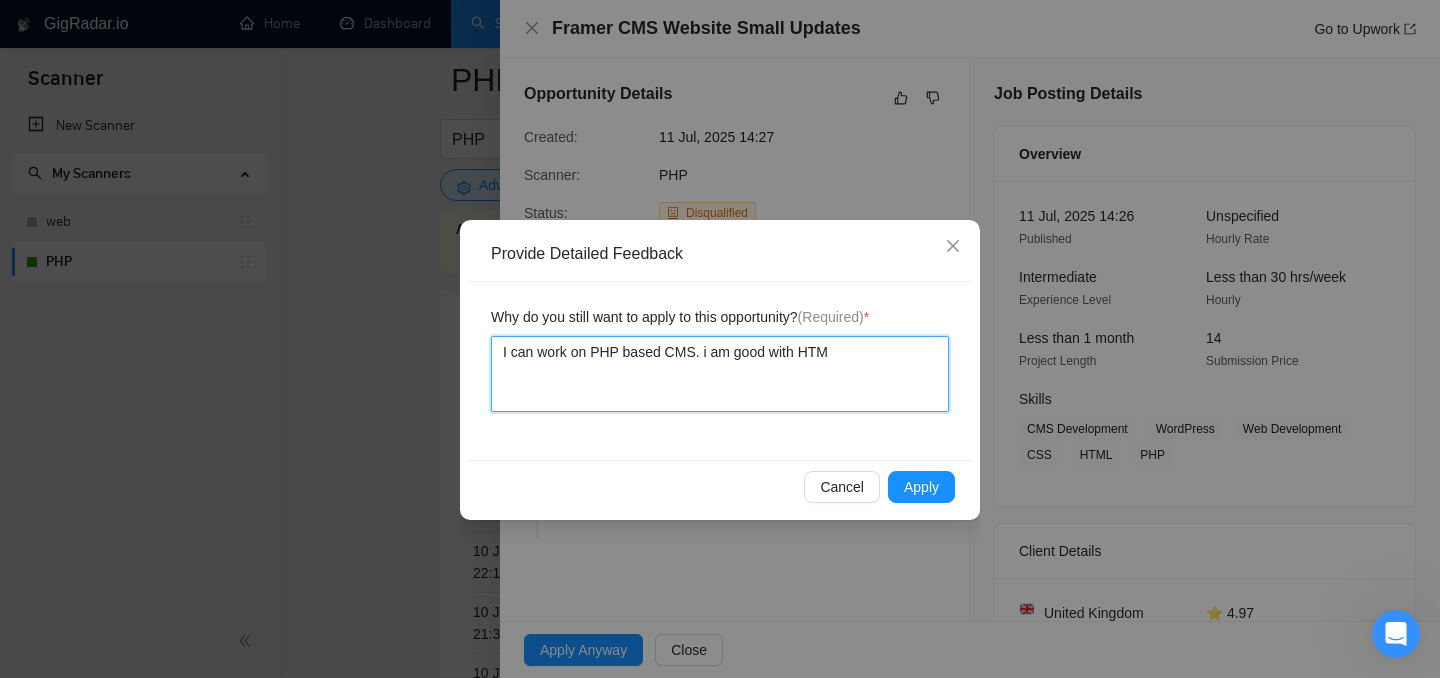 type 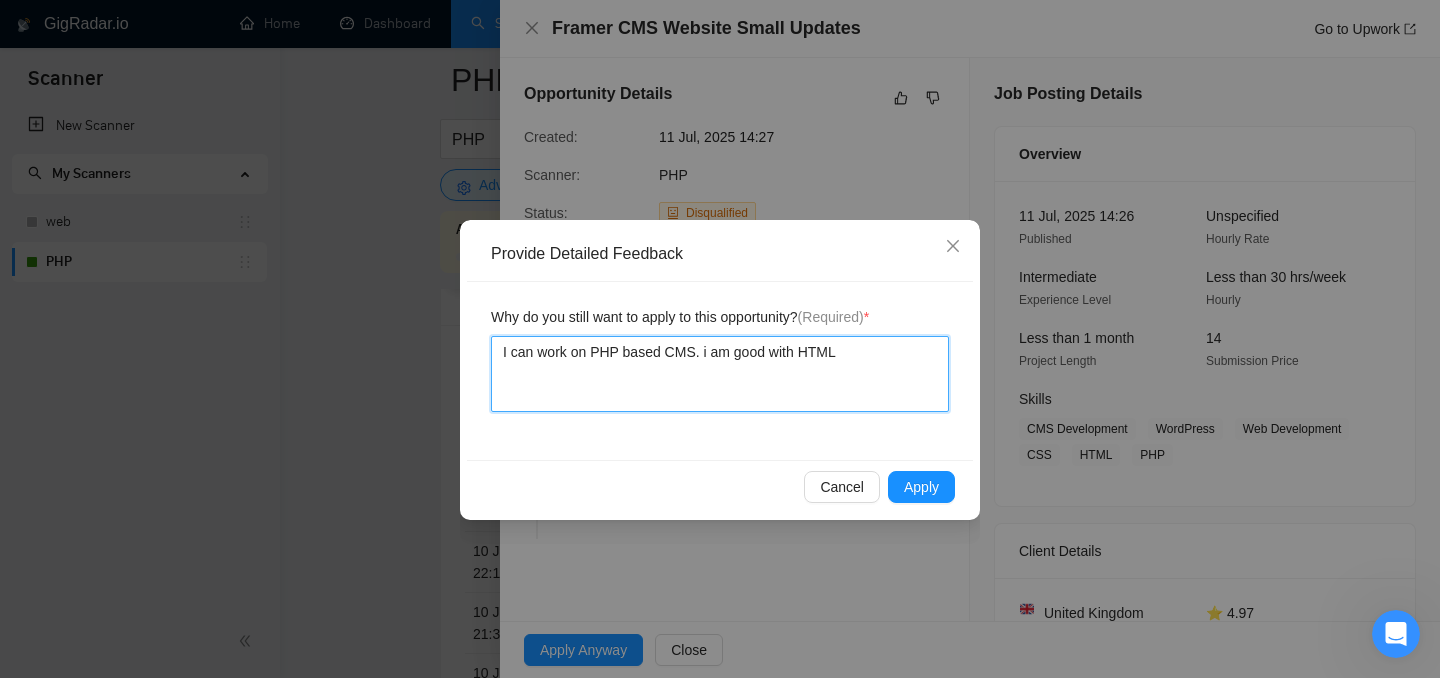 type 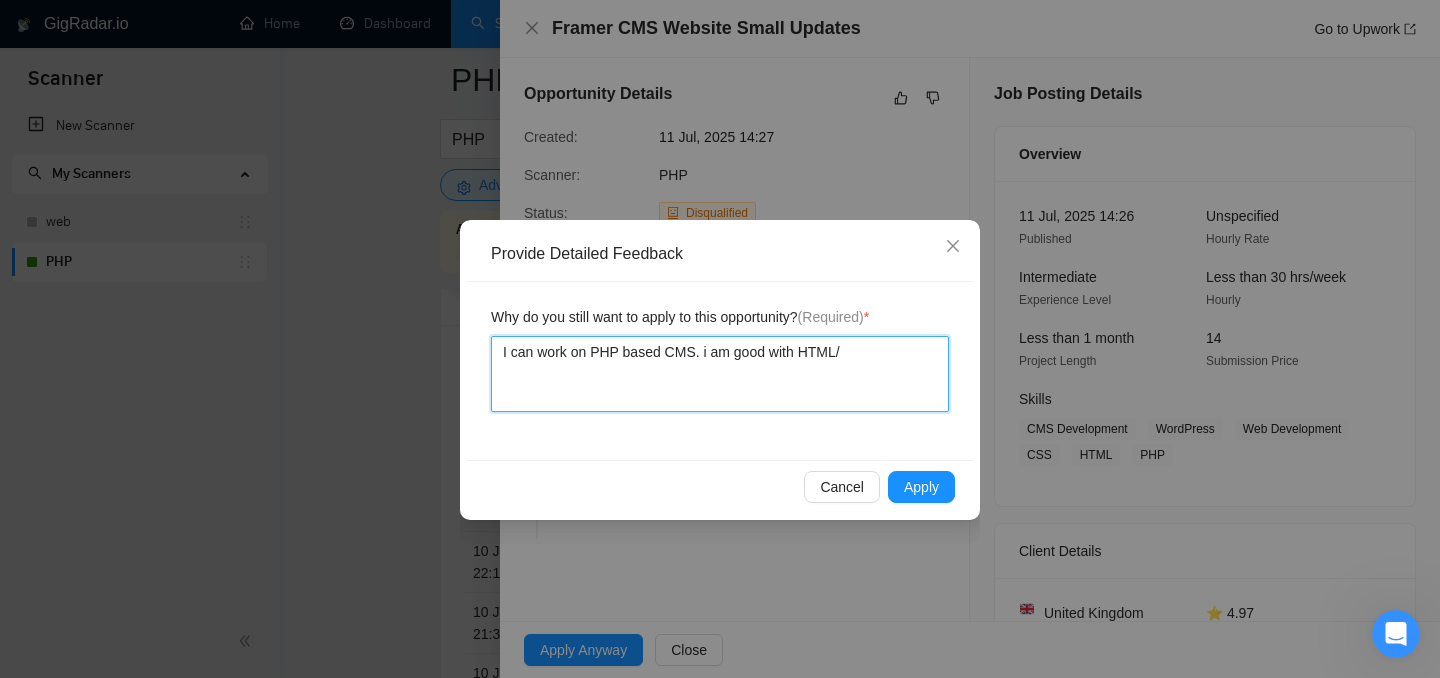 type 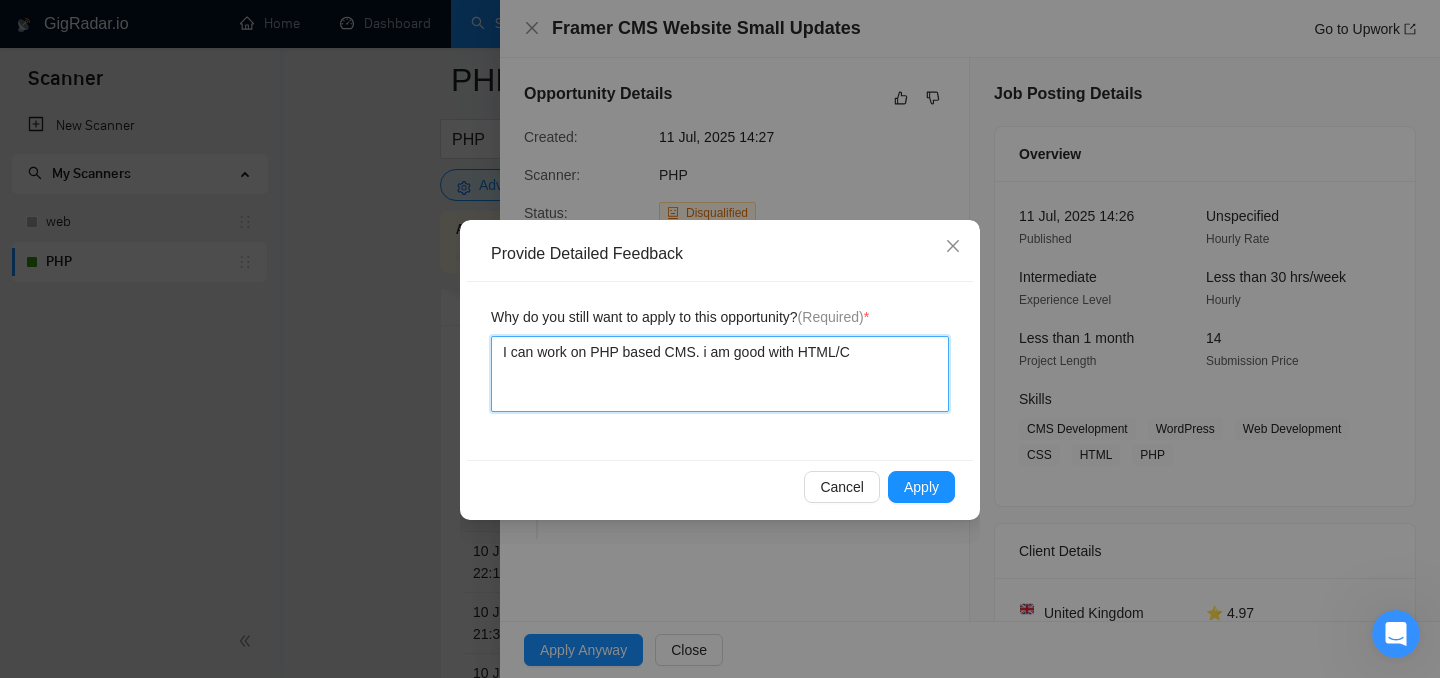 type 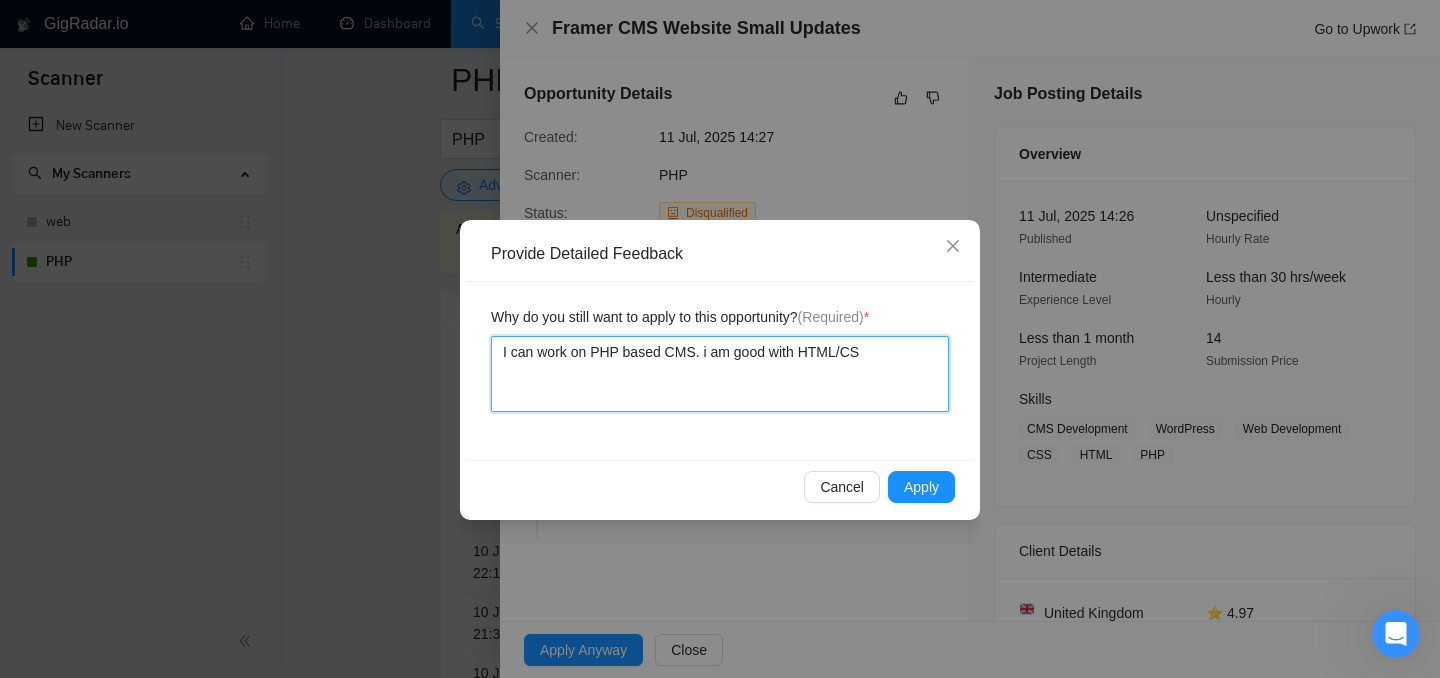 type 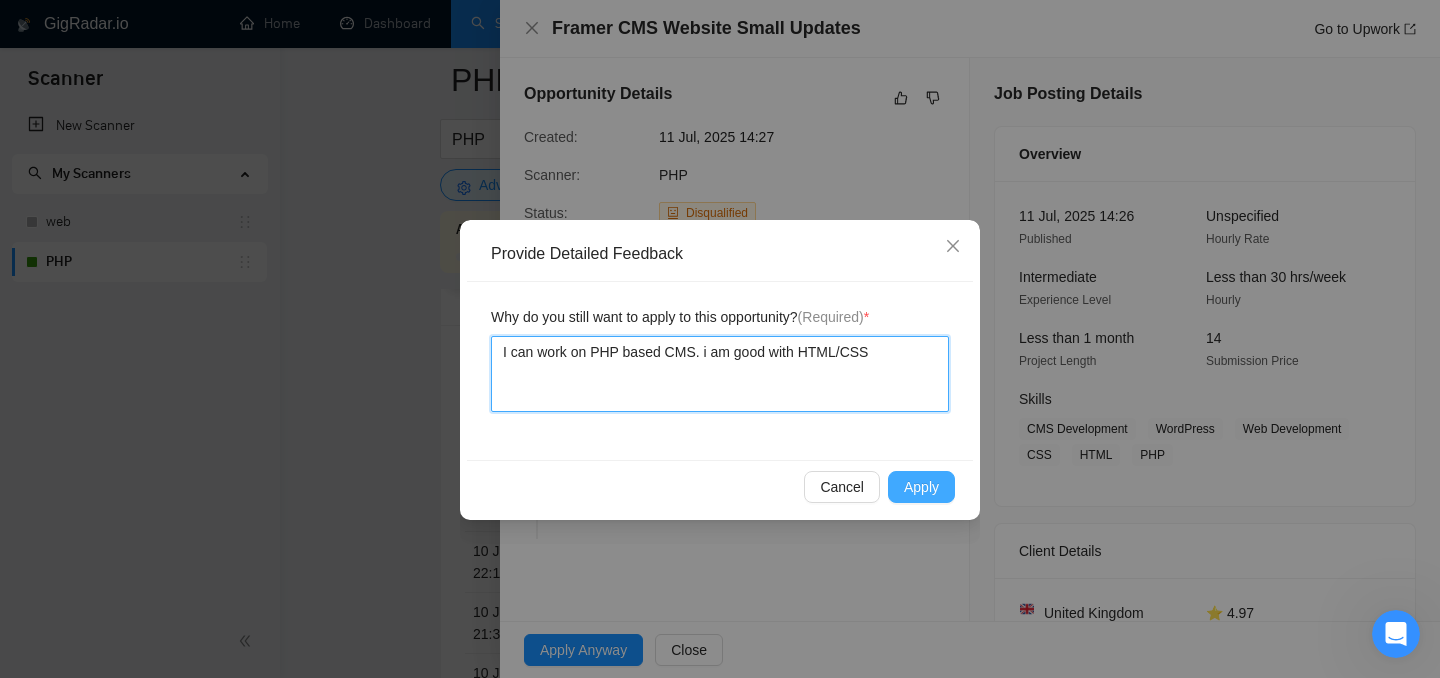 type on "I can work on PHP based CMS. i am good with HTML/CSS" 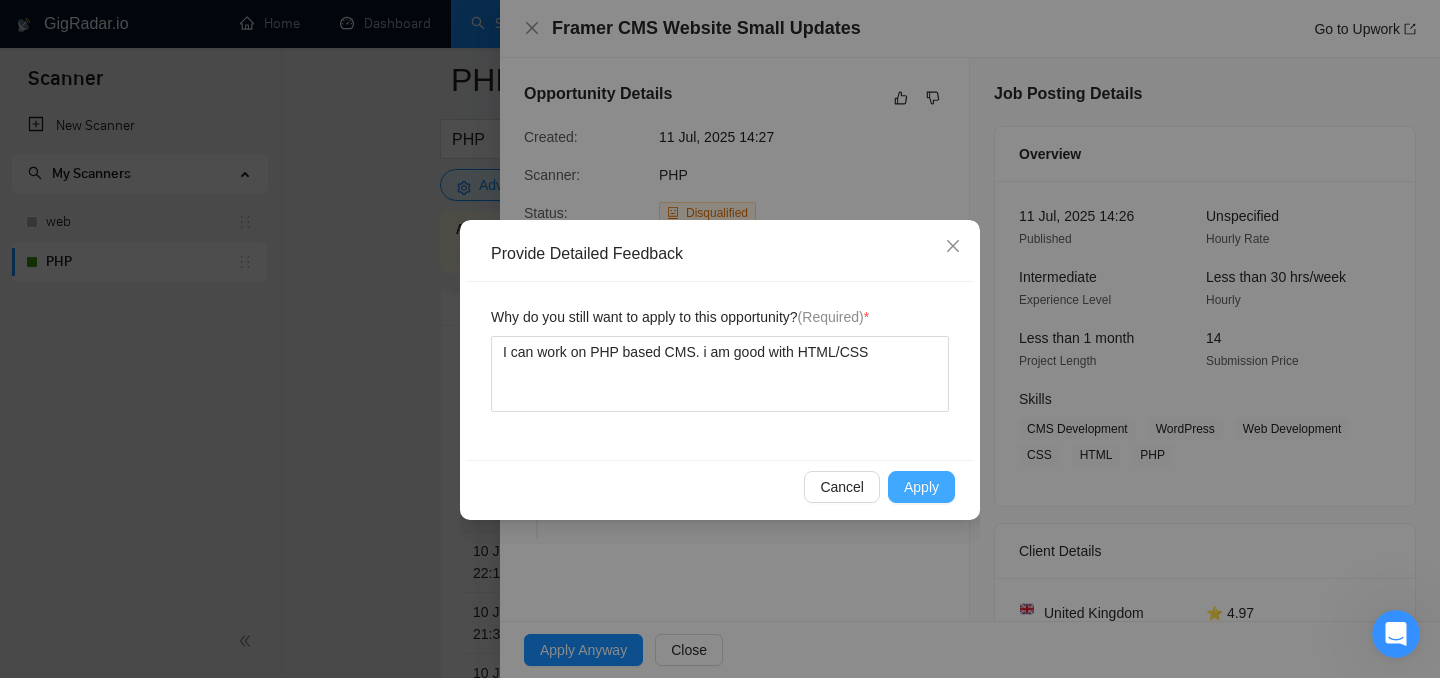 click on "Apply" at bounding box center [921, 487] 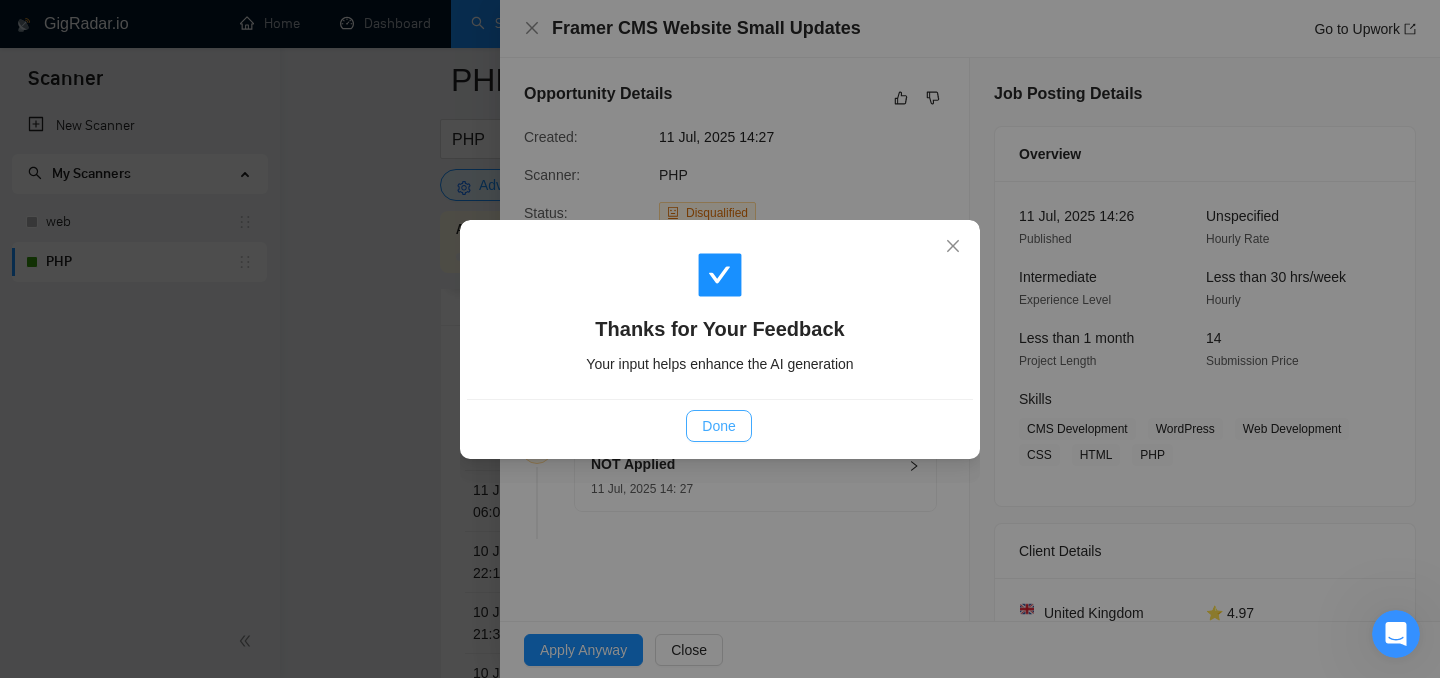 click on "Done" at bounding box center [718, 426] 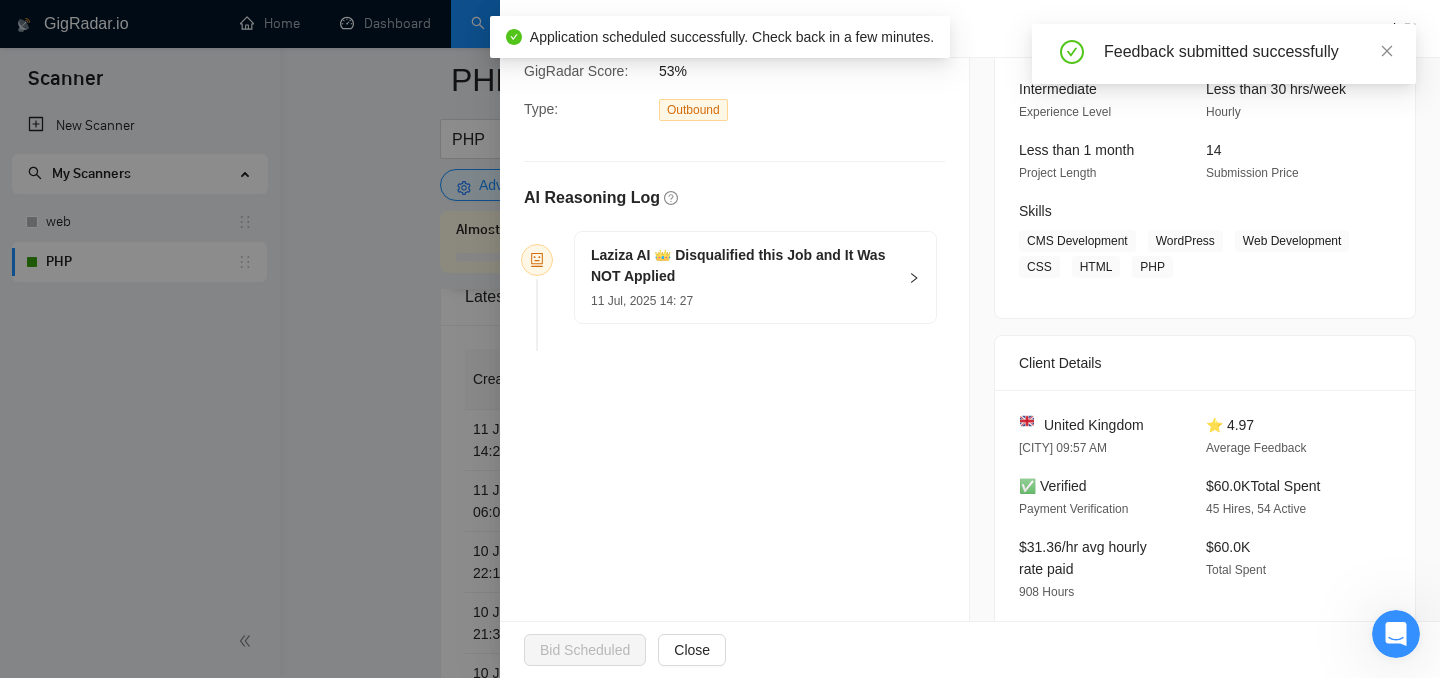 scroll, scrollTop: 0, scrollLeft: 0, axis: both 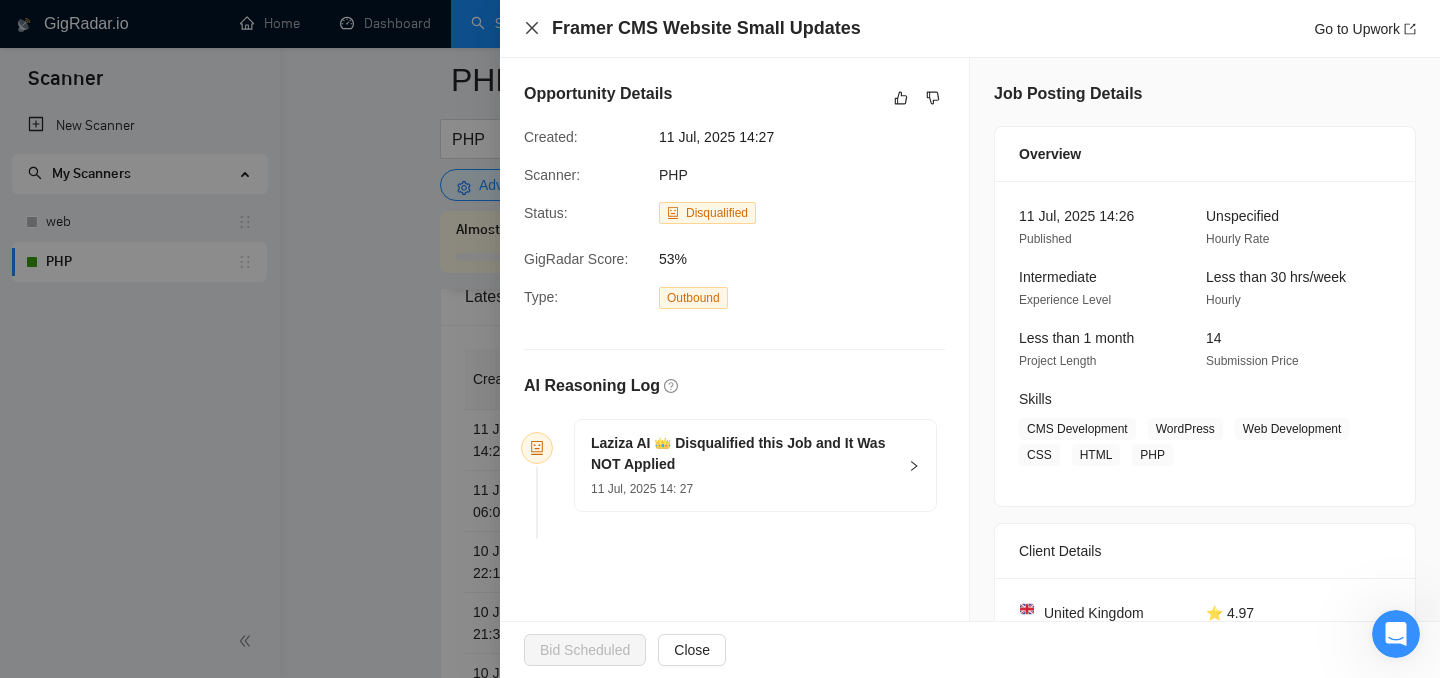 click 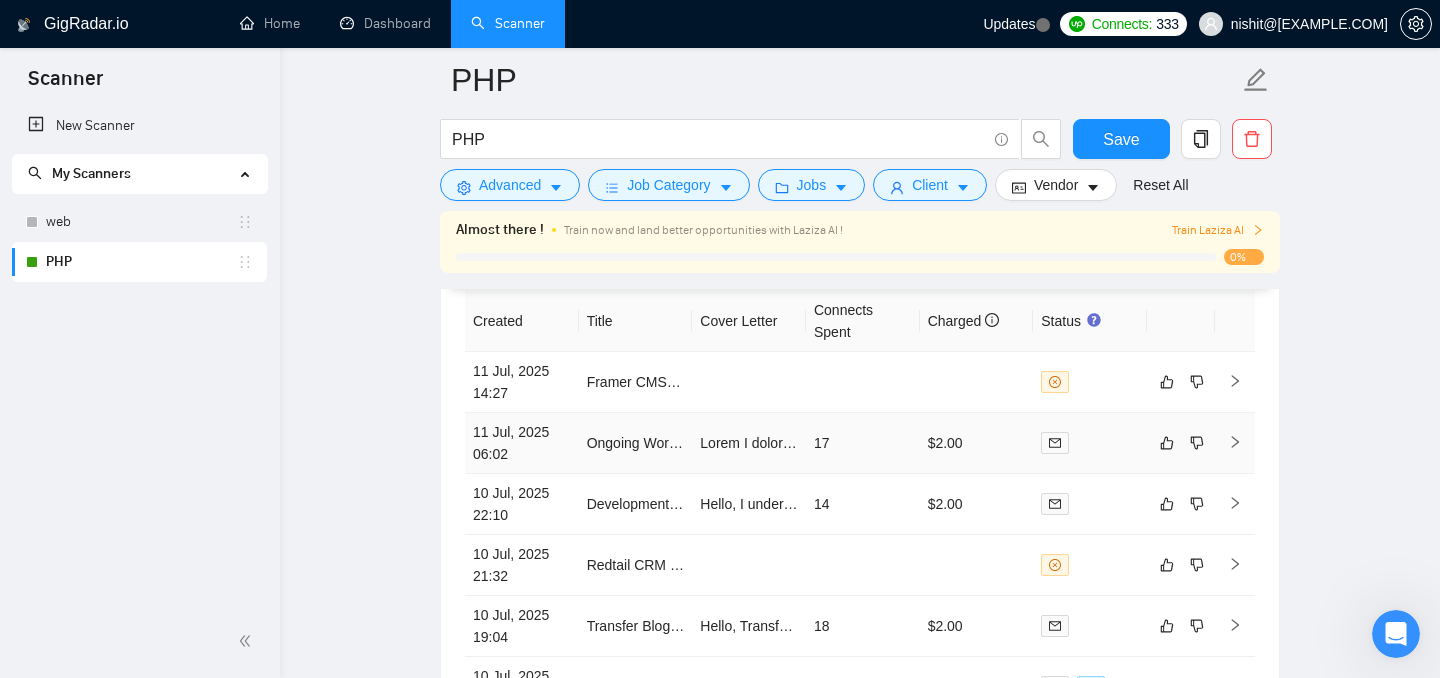 scroll, scrollTop: 4750, scrollLeft: 0, axis: vertical 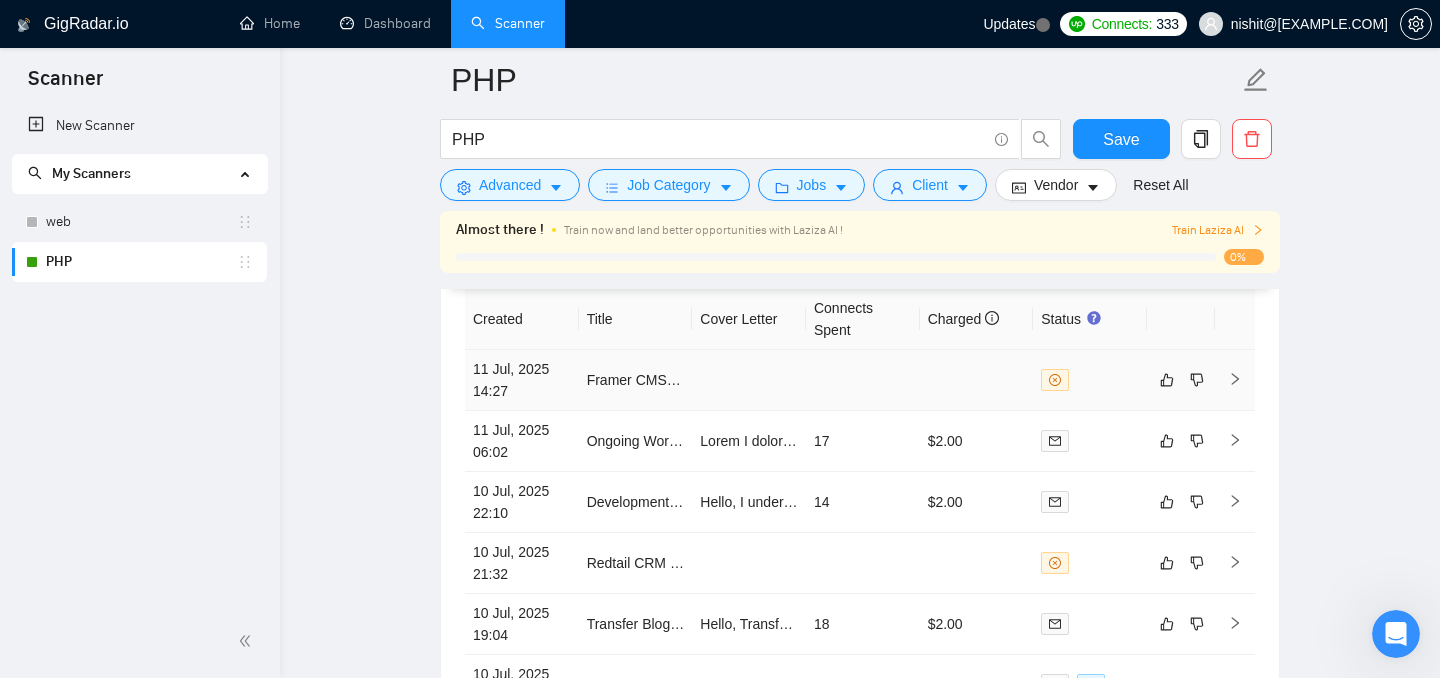 click 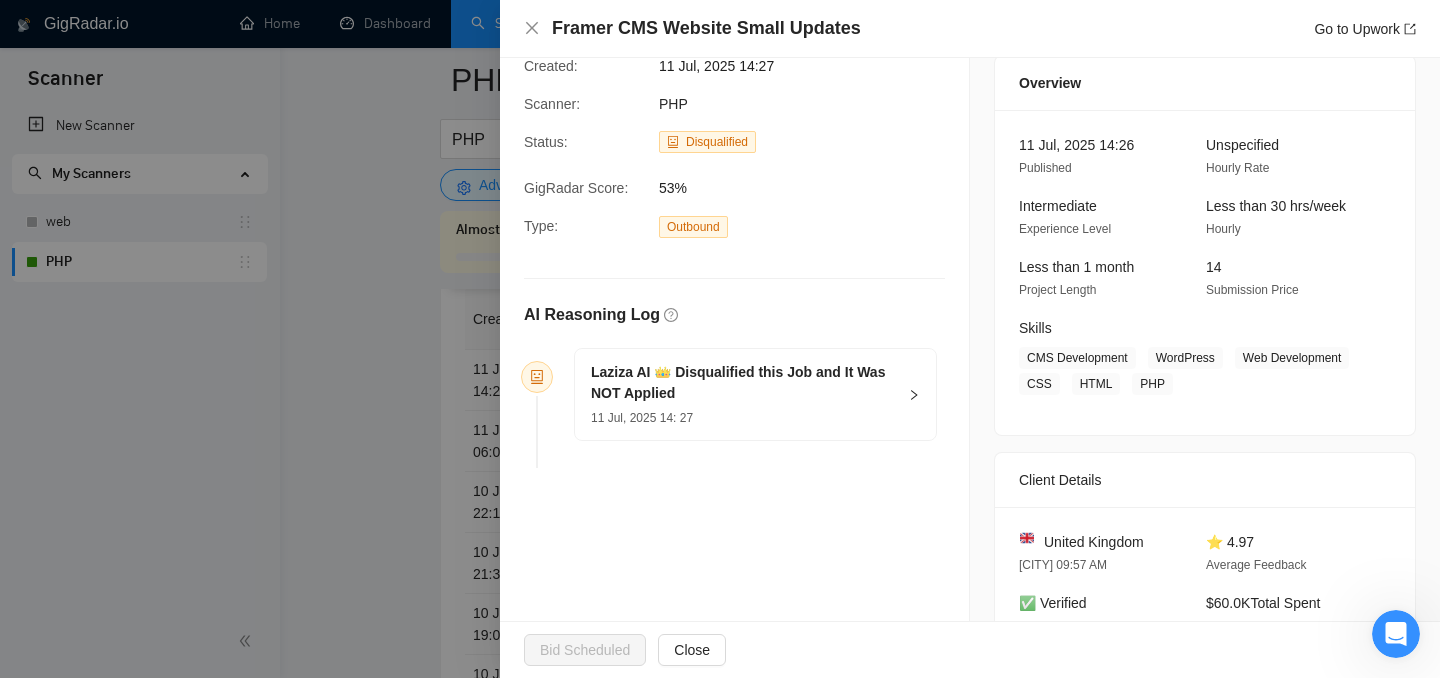 scroll, scrollTop: 0, scrollLeft: 0, axis: both 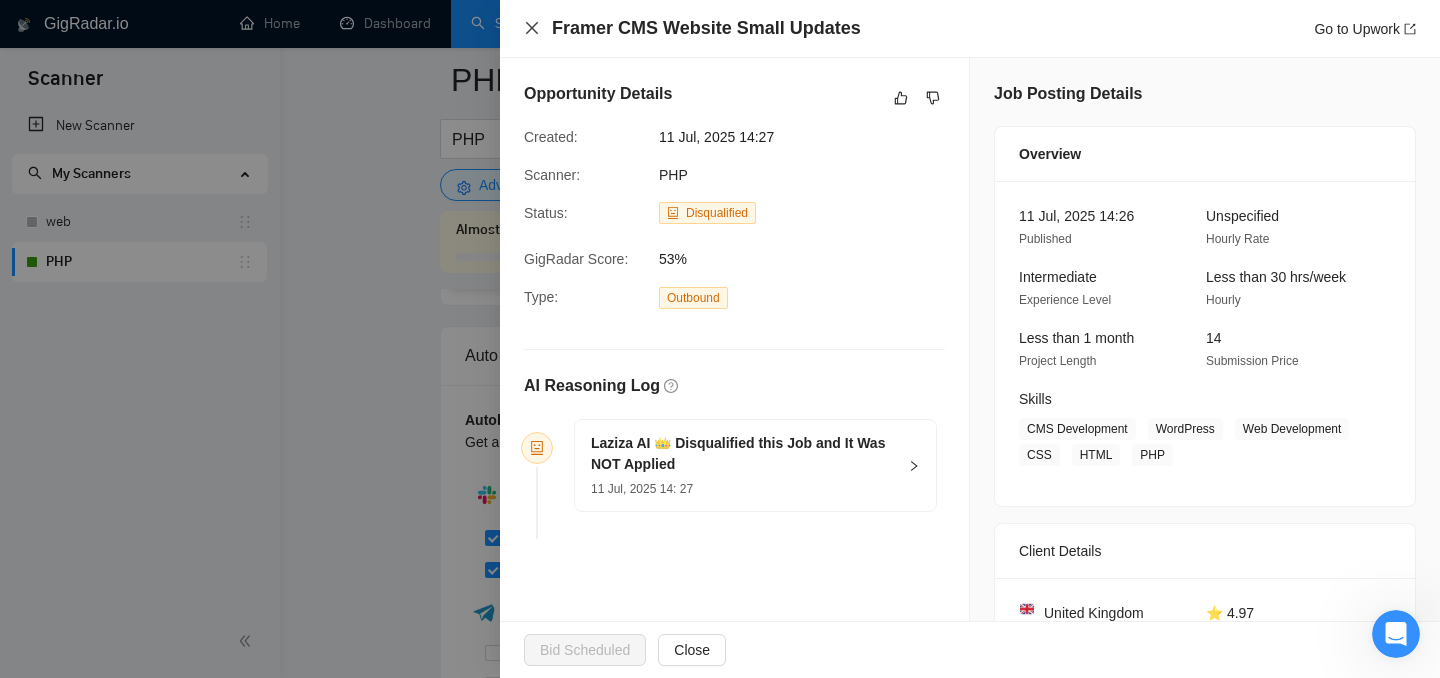 click 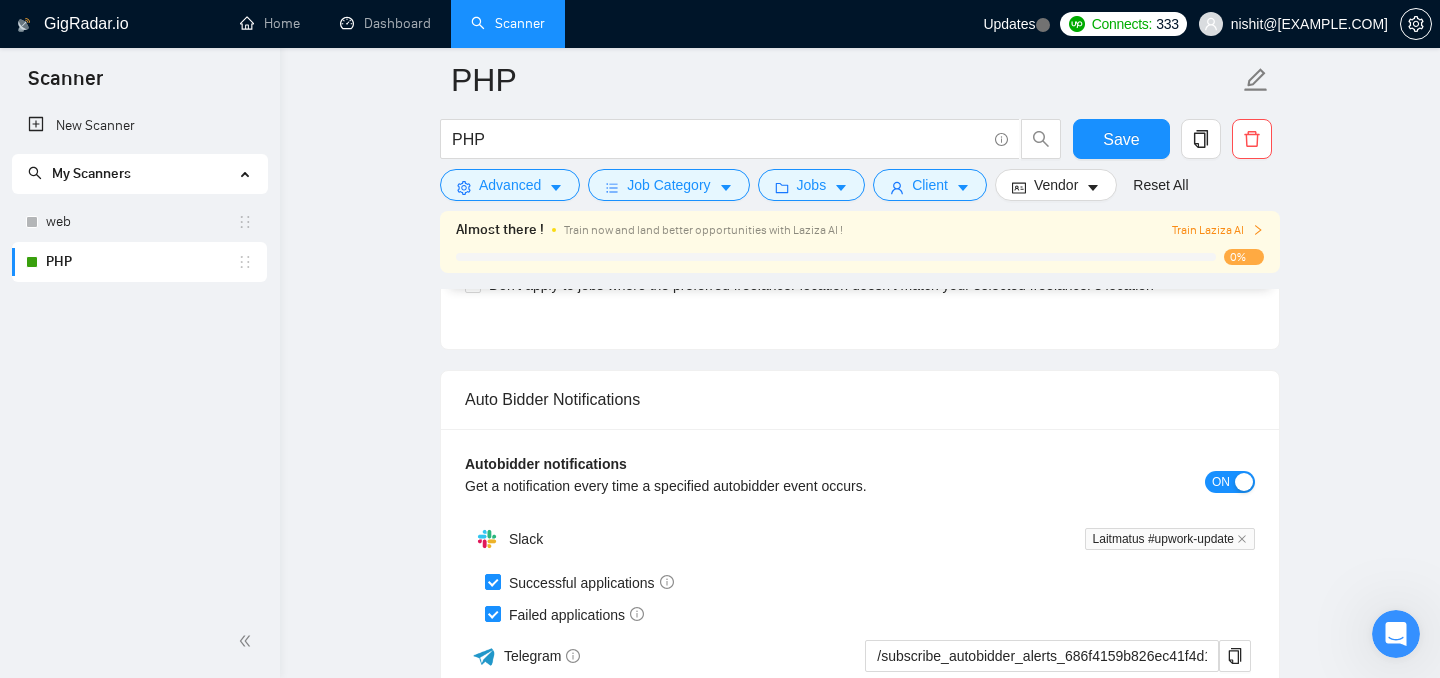 scroll, scrollTop: 4091, scrollLeft: 0, axis: vertical 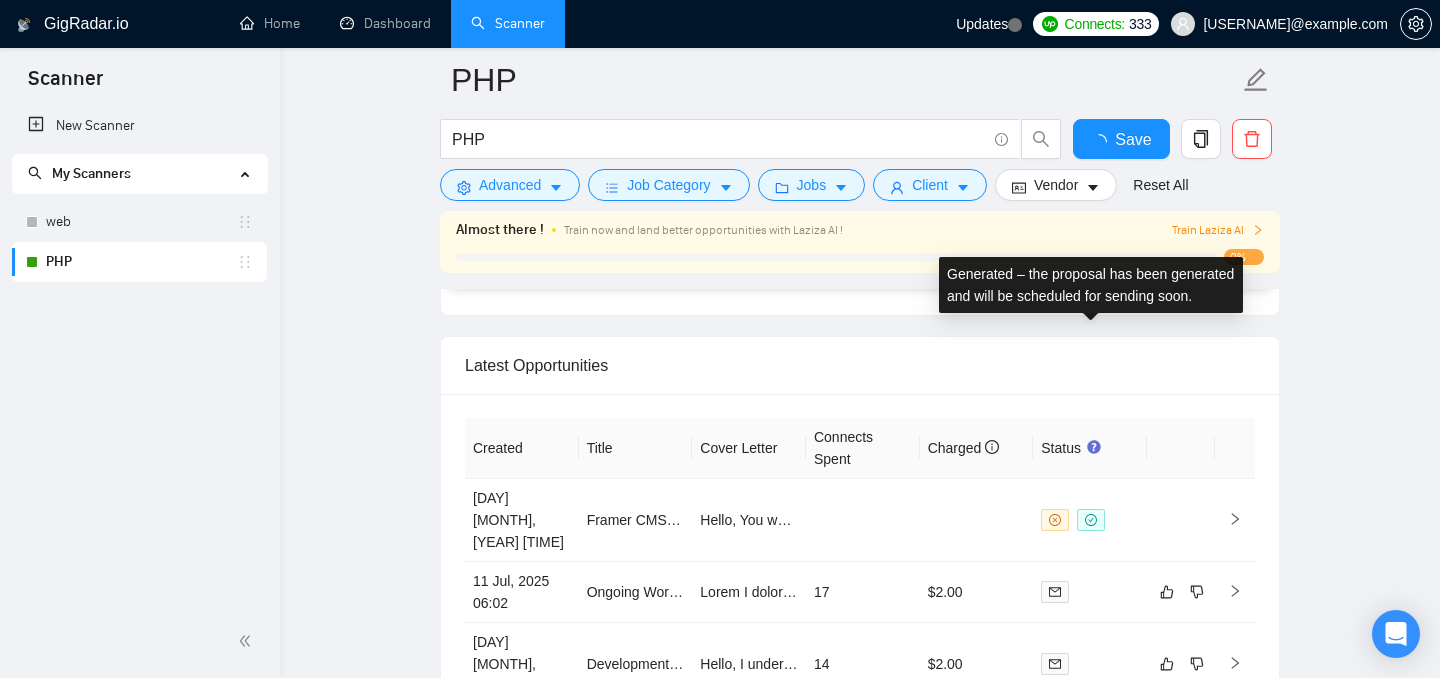 type 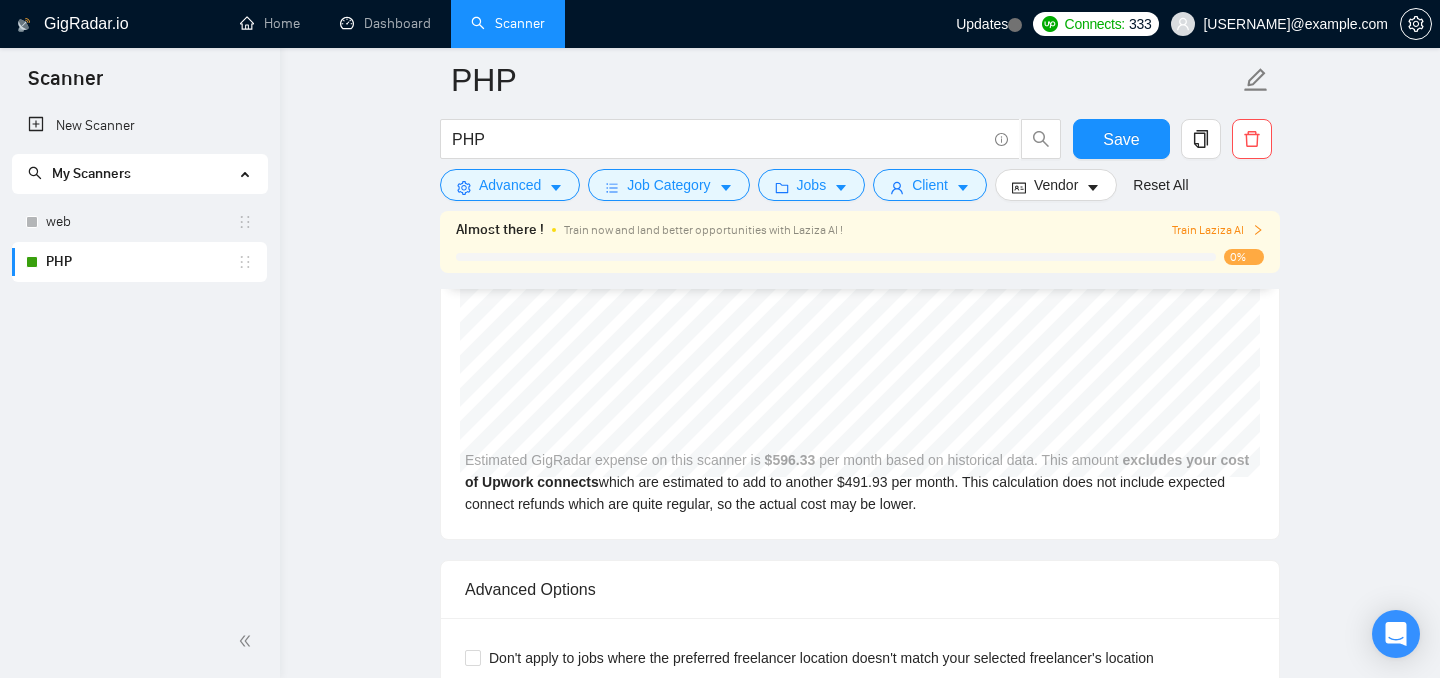 scroll, scrollTop: 3723, scrollLeft: 0, axis: vertical 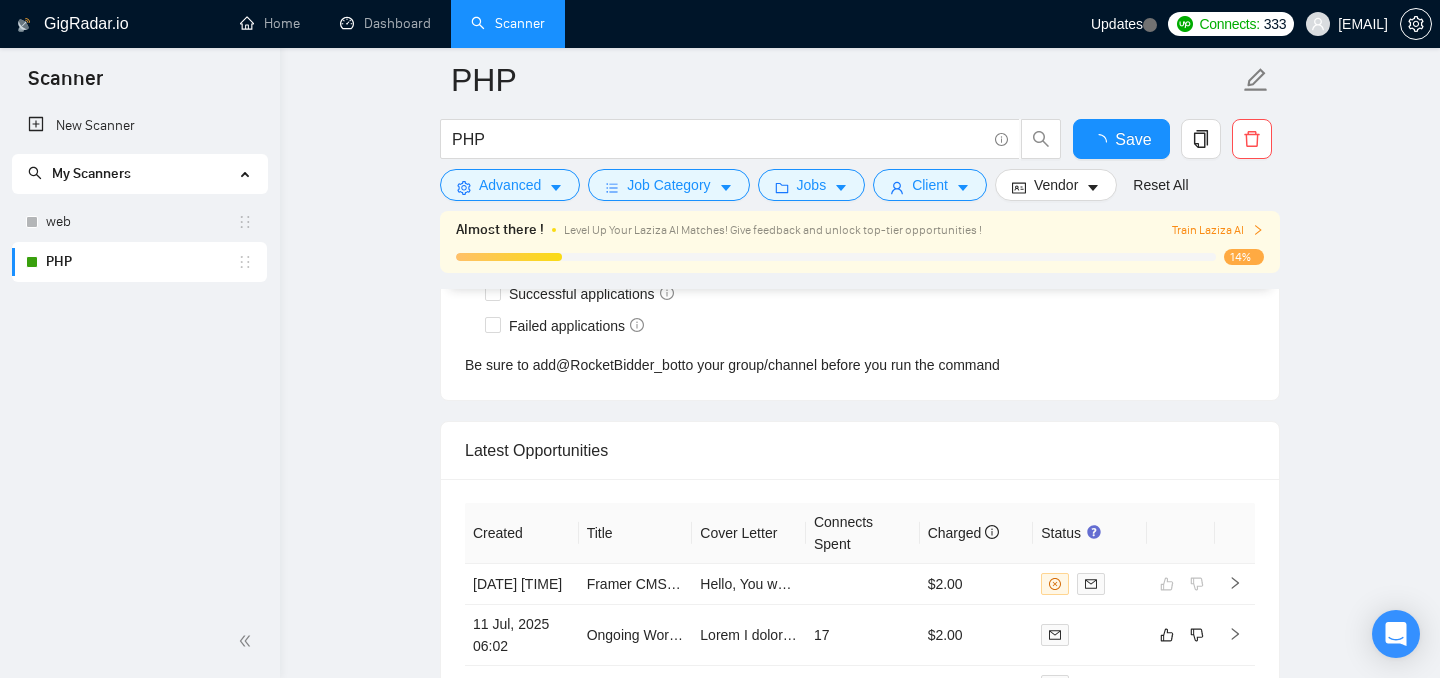 type 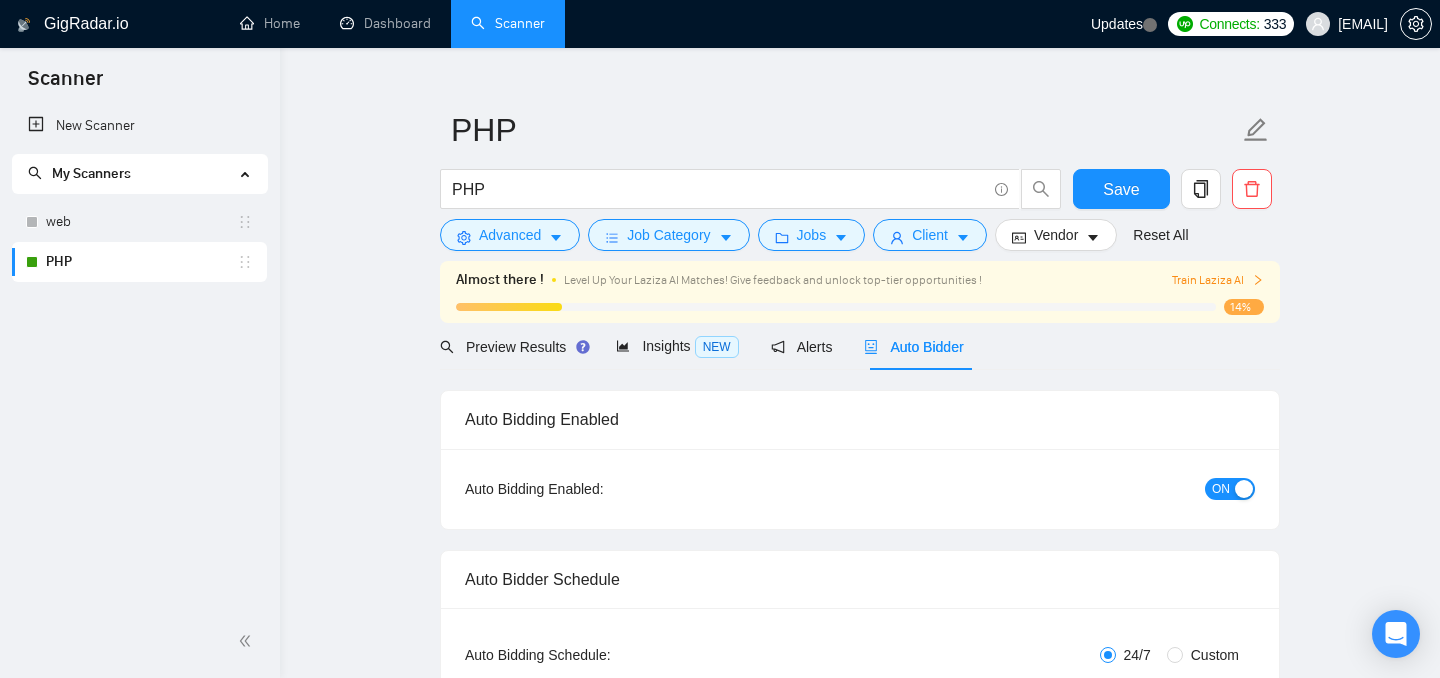 scroll, scrollTop: 0, scrollLeft: 0, axis: both 